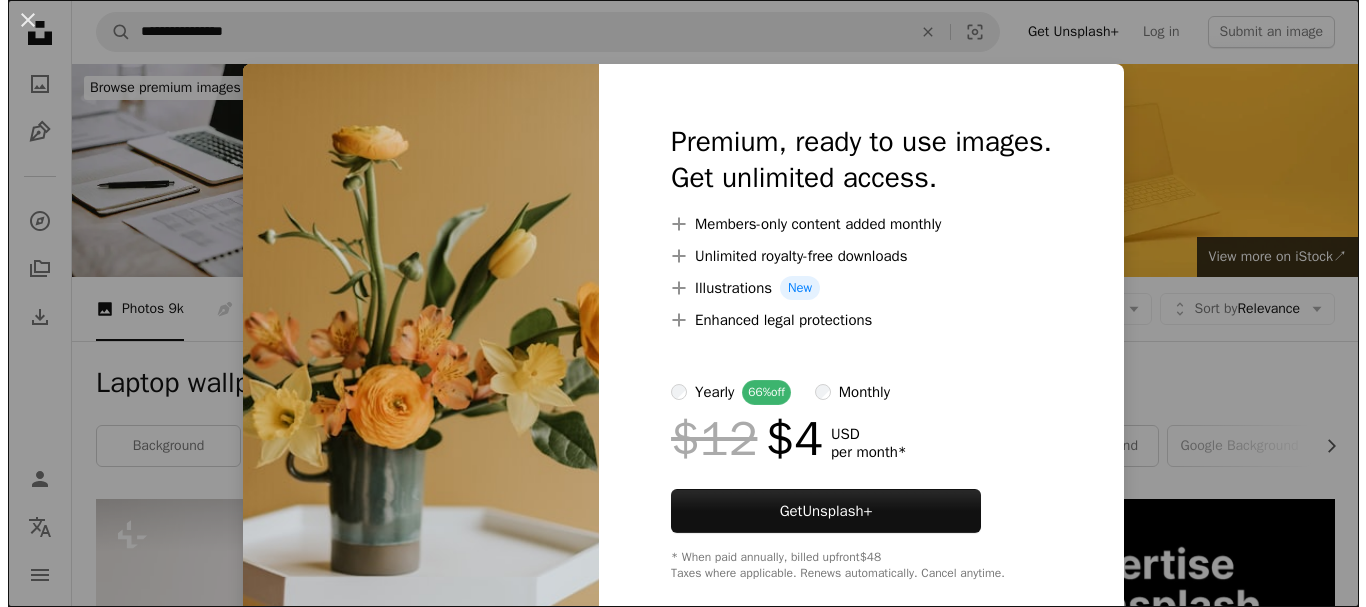 scroll, scrollTop: 1000, scrollLeft: 0, axis: vertical 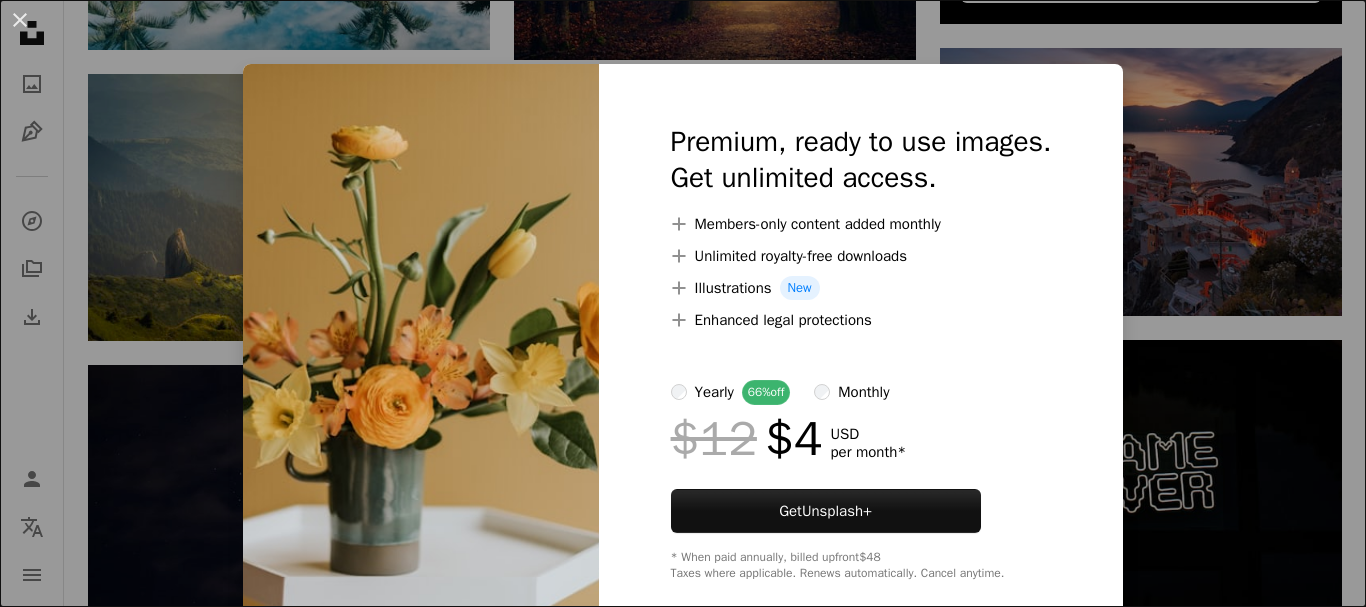 click on "An X shape Premium, ready to use images. Get unlimited access. A plus sign Members-only content added monthly A plus sign Unlimited royalty-free downloads A plus sign Illustrations  New A plus sign Enhanced legal protections yearly 66%  off monthly $12   $4 USD per month * Get  Unsplash+ * When paid annually, billed upfront  $48 Taxes where applicable. Renews automatically. Cancel anytime." at bounding box center (683, 303) 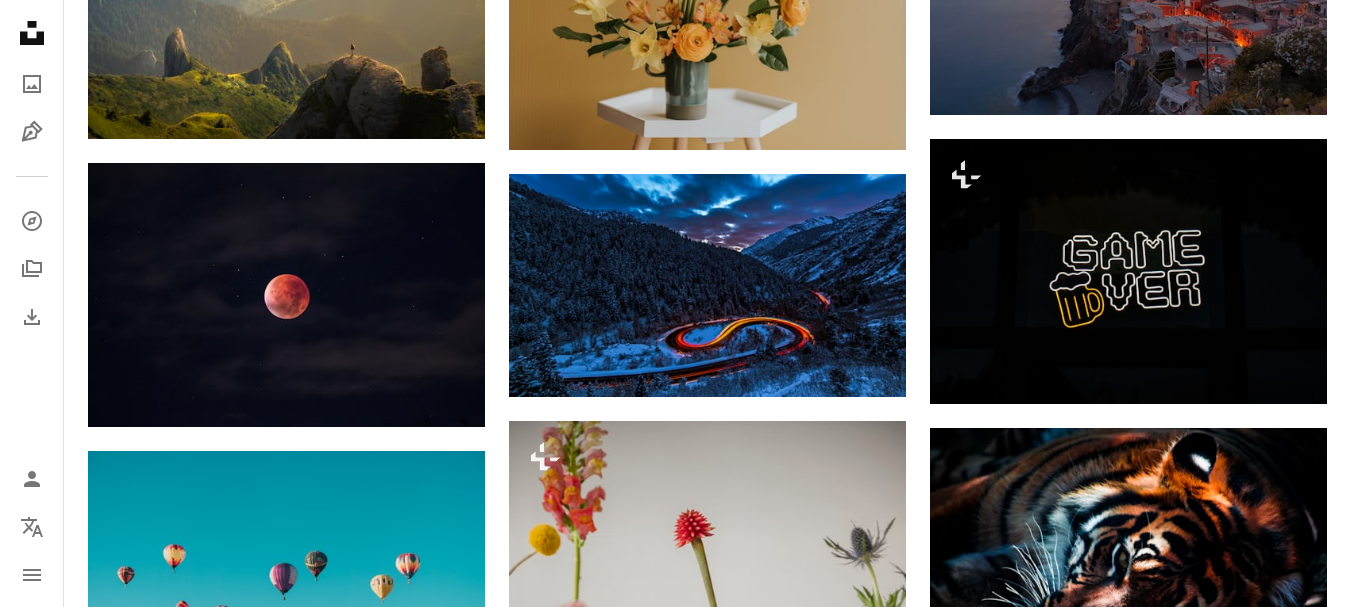 scroll, scrollTop: 1200, scrollLeft: 0, axis: vertical 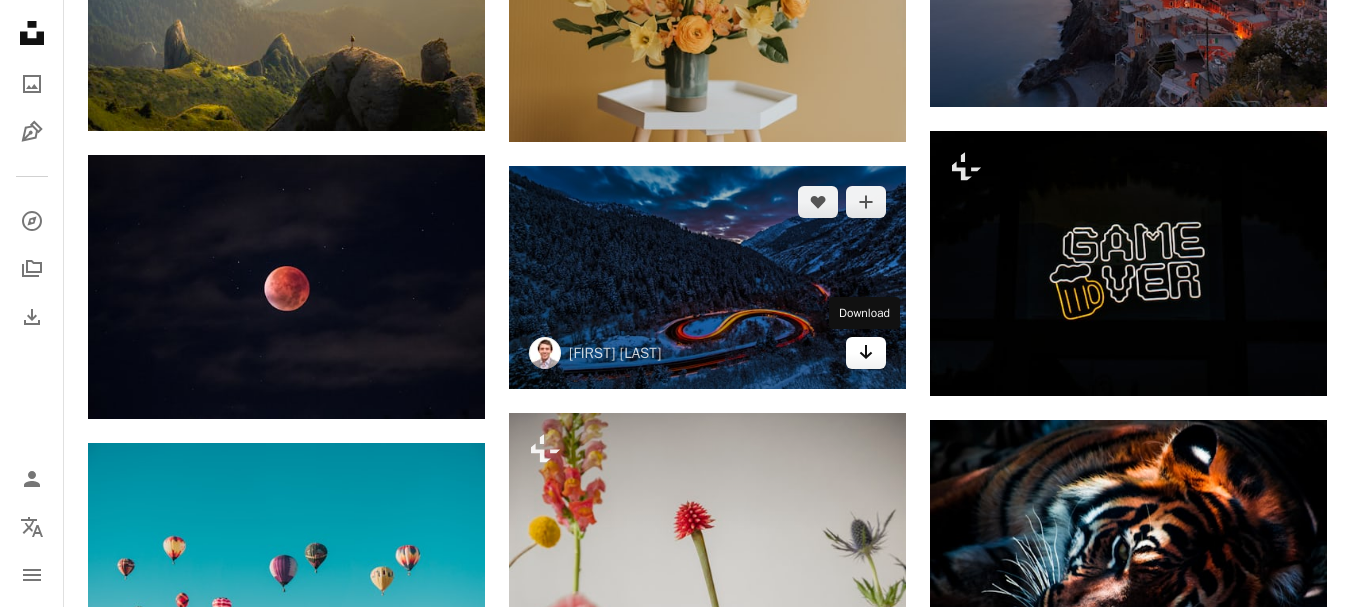 click on "Arrow pointing down" at bounding box center (866, 353) 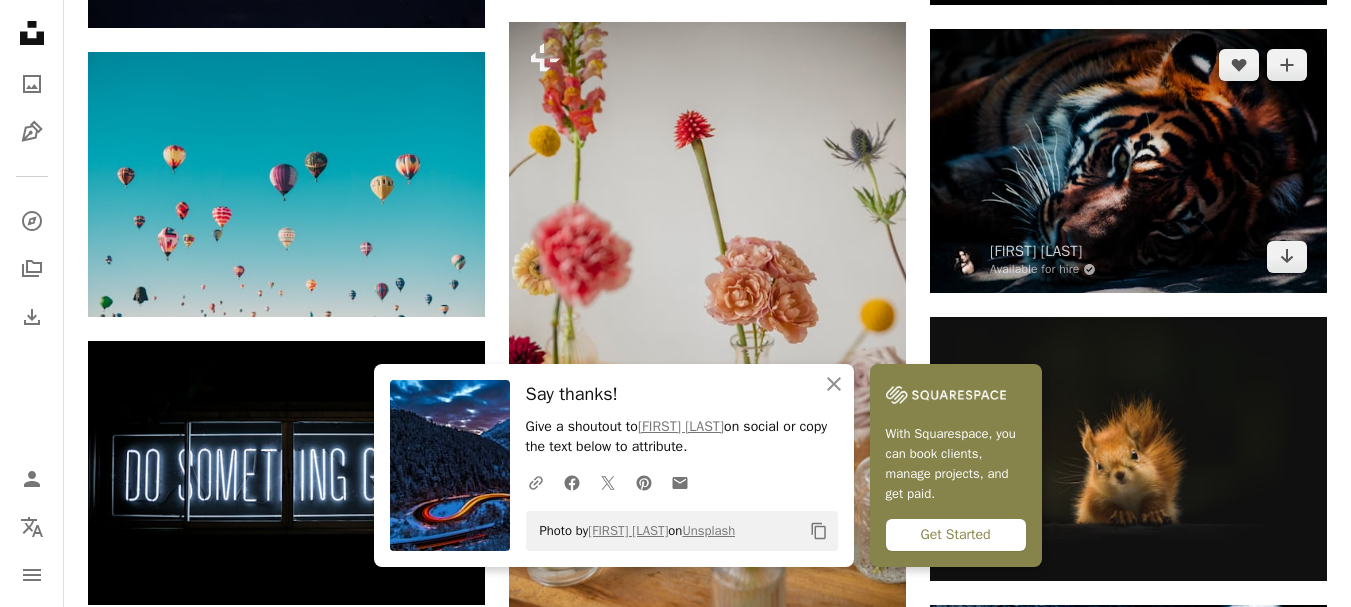scroll, scrollTop: 1600, scrollLeft: 0, axis: vertical 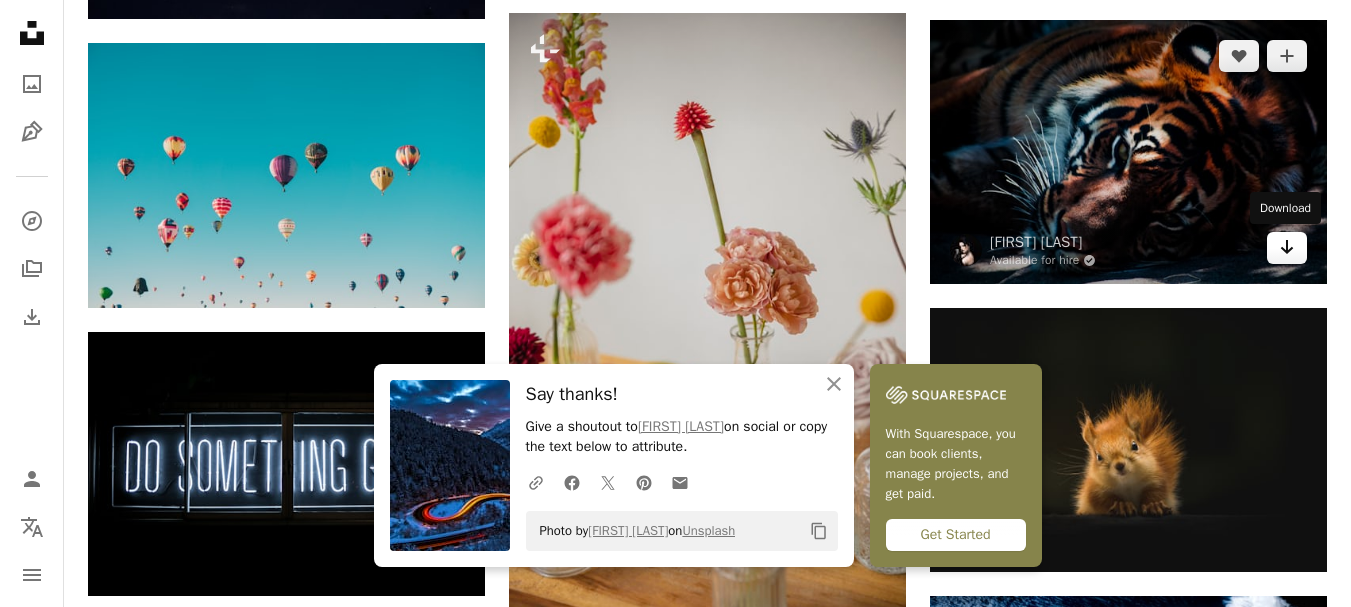 click on "Arrow pointing down" 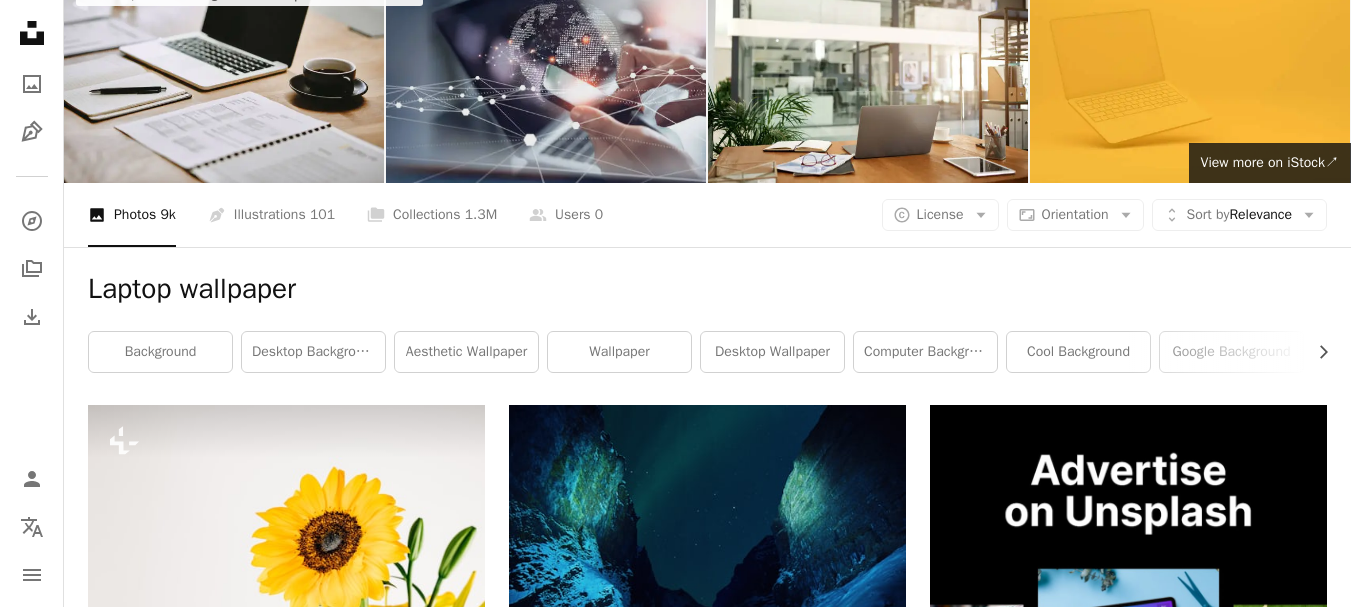 scroll, scrollTop: 200, scrollLeft: 0, axis: vertical 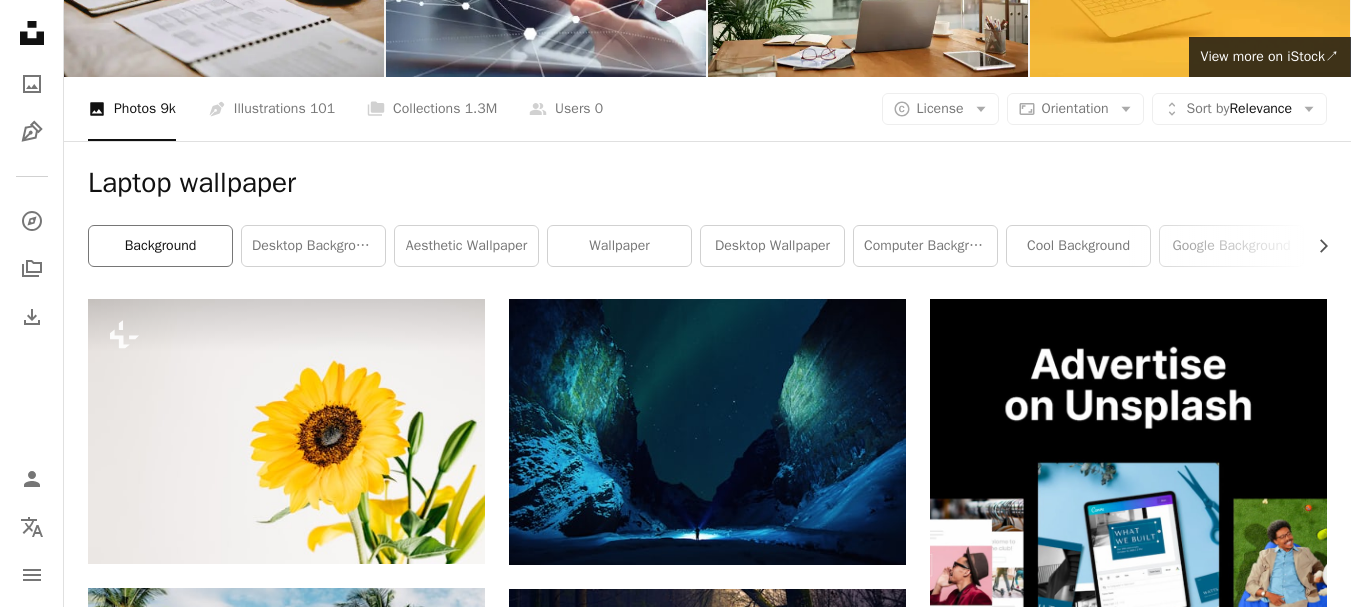 click on "background" at bounding box center (160, 246) 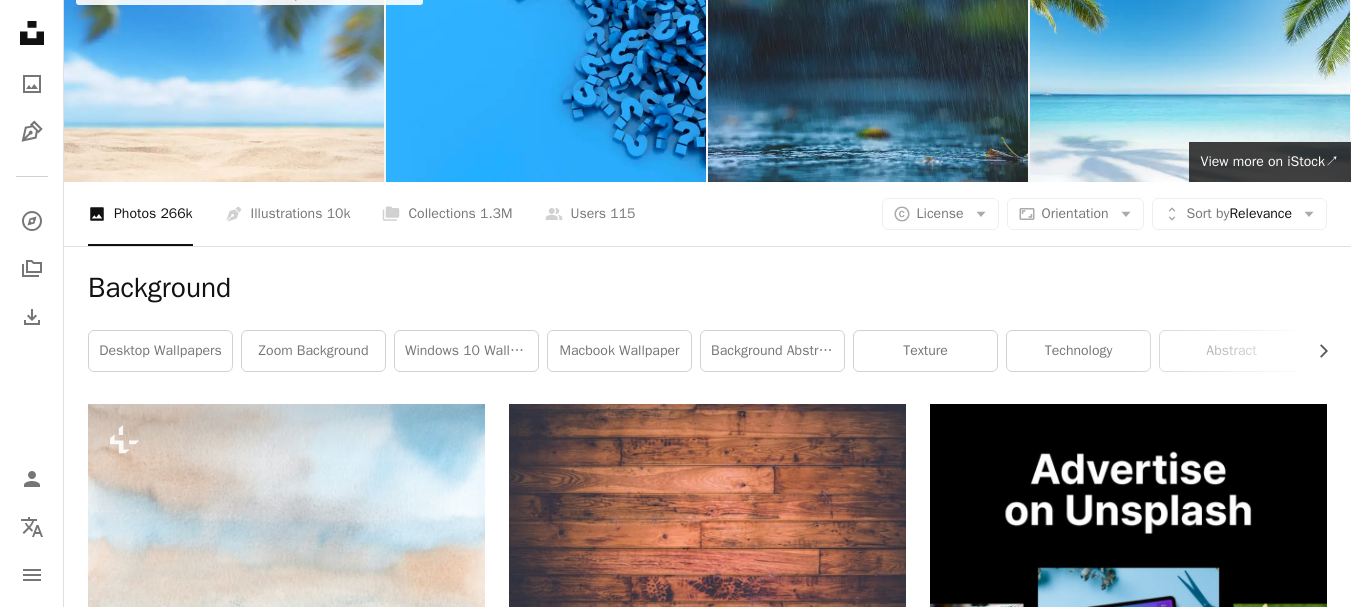 scroll, scrollTop: 0, scrollLeft: 0, axis: both 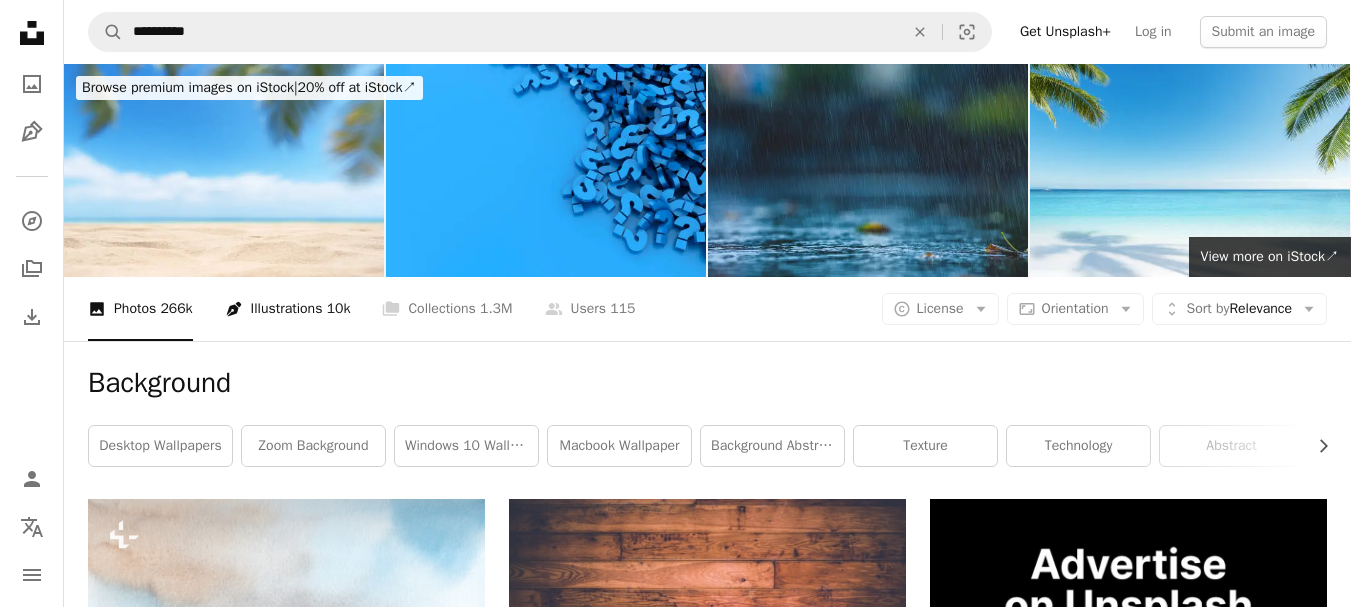 click on "Pen Tool Illustrations   10k" at bounding box center (288, 309) 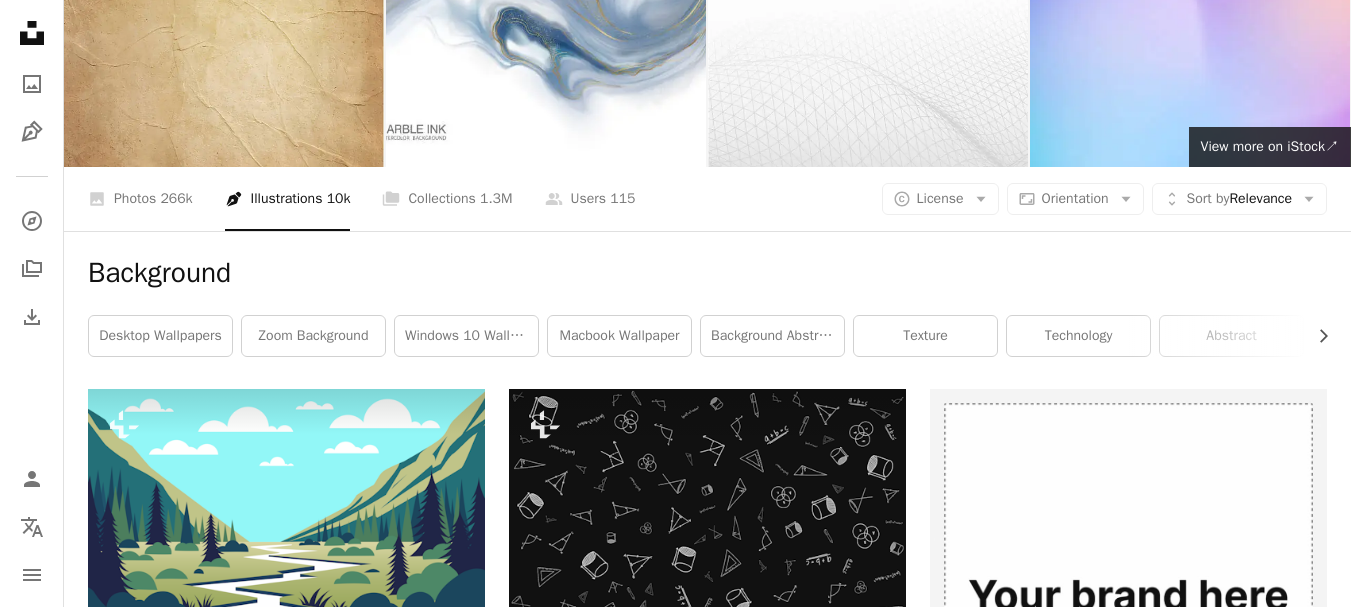 scroll, scrollTop: 100, scrollLeft: 0, axis: vertical 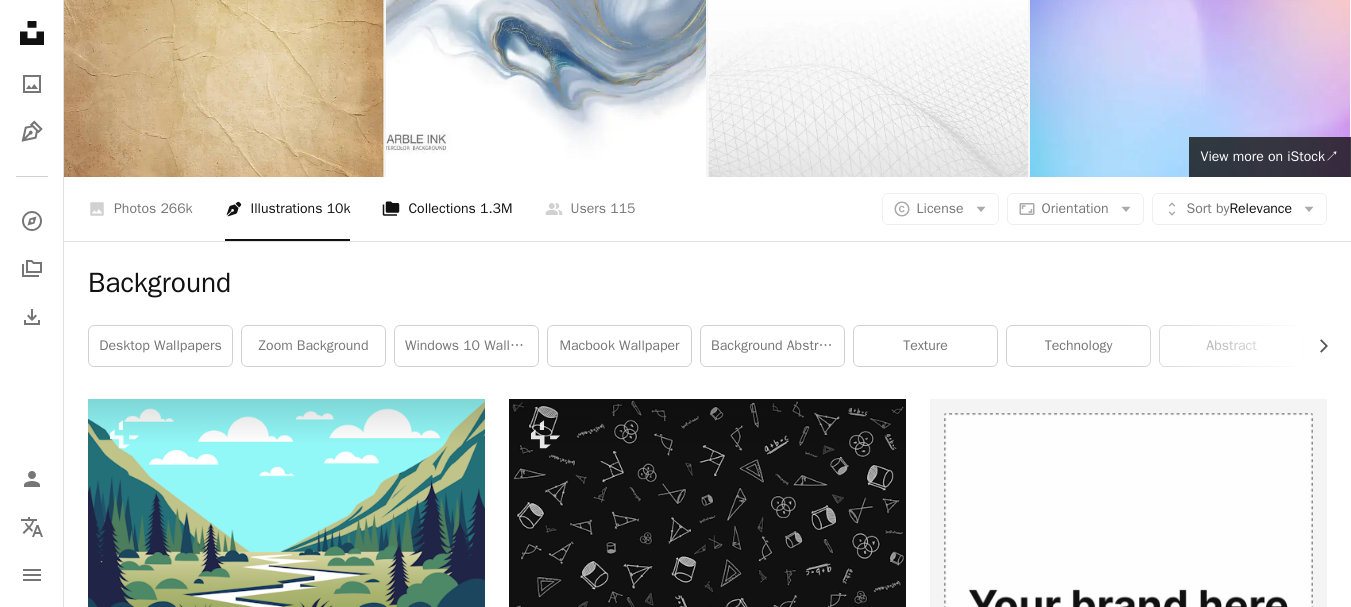 click on "A stack of folders Collections   1.3M" at bounding box center (447, 209) 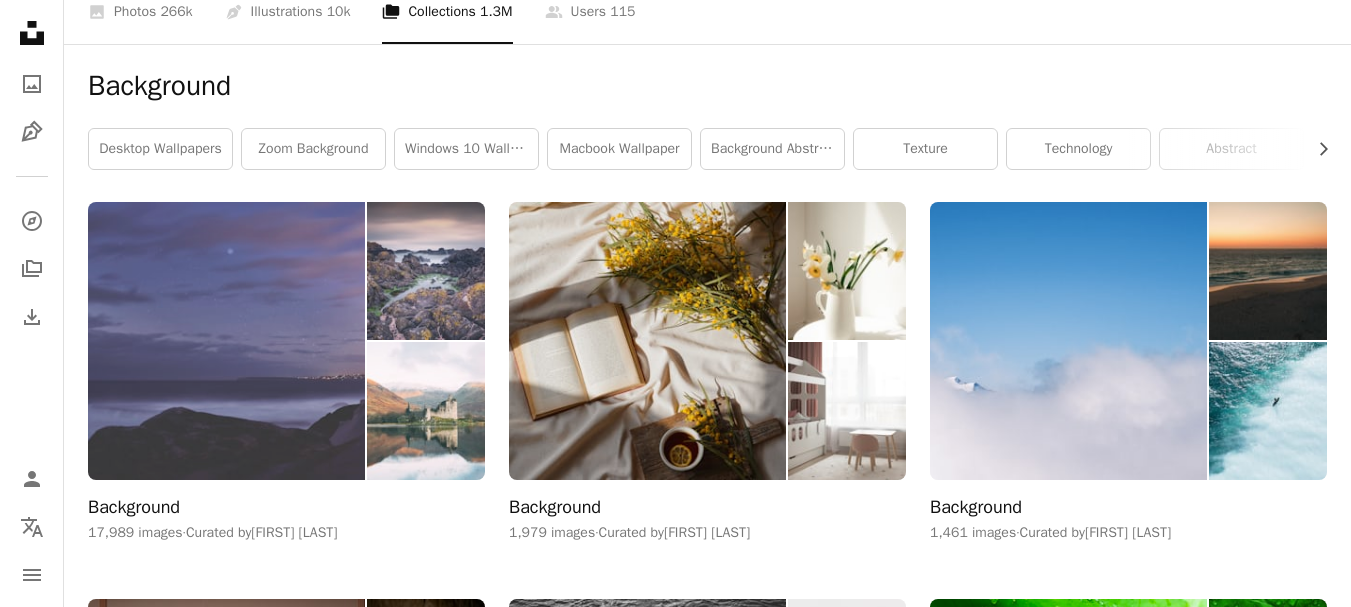 scroll, scrollTop: 300, scrollLeft: 0, axis: vertical 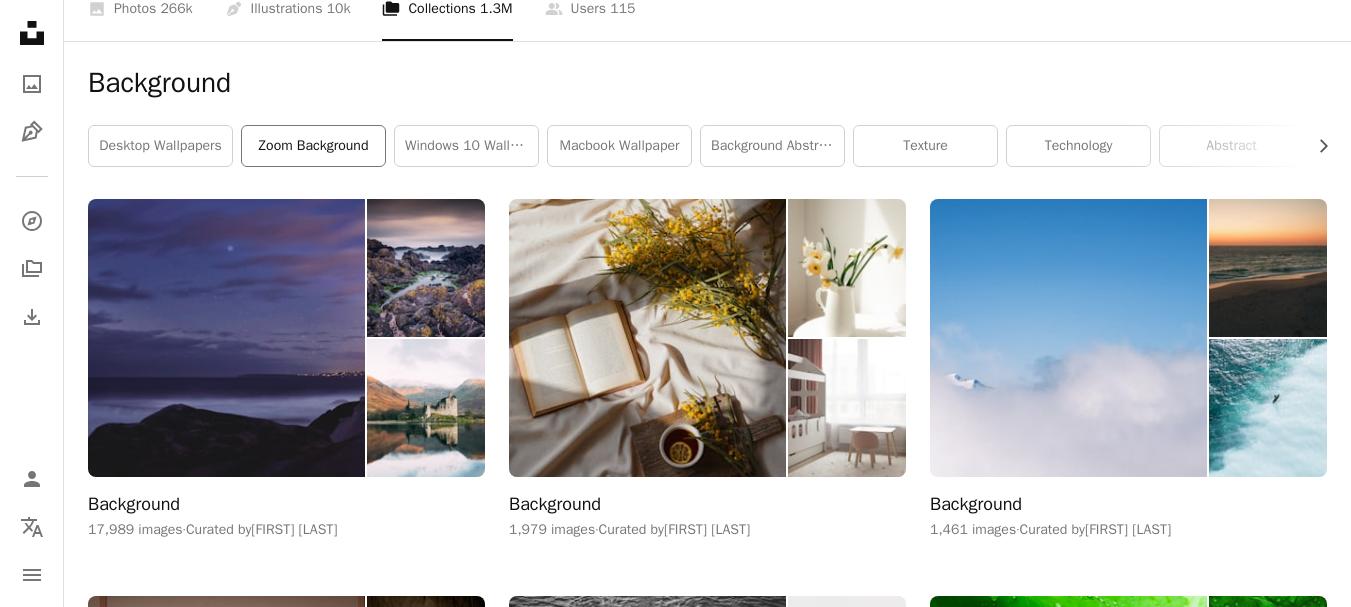 click on "zoom background" at bounding box center [313, 146] 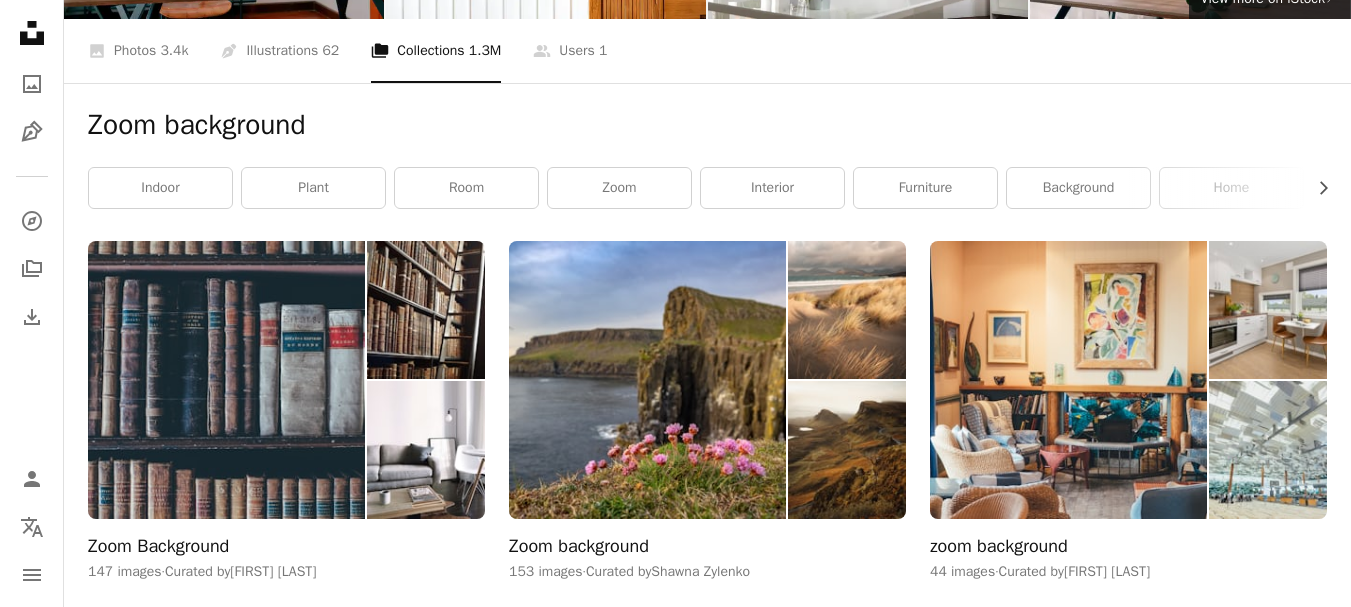 scroll, scrollTop: 300, scrollLeft: 0, axis: vertical 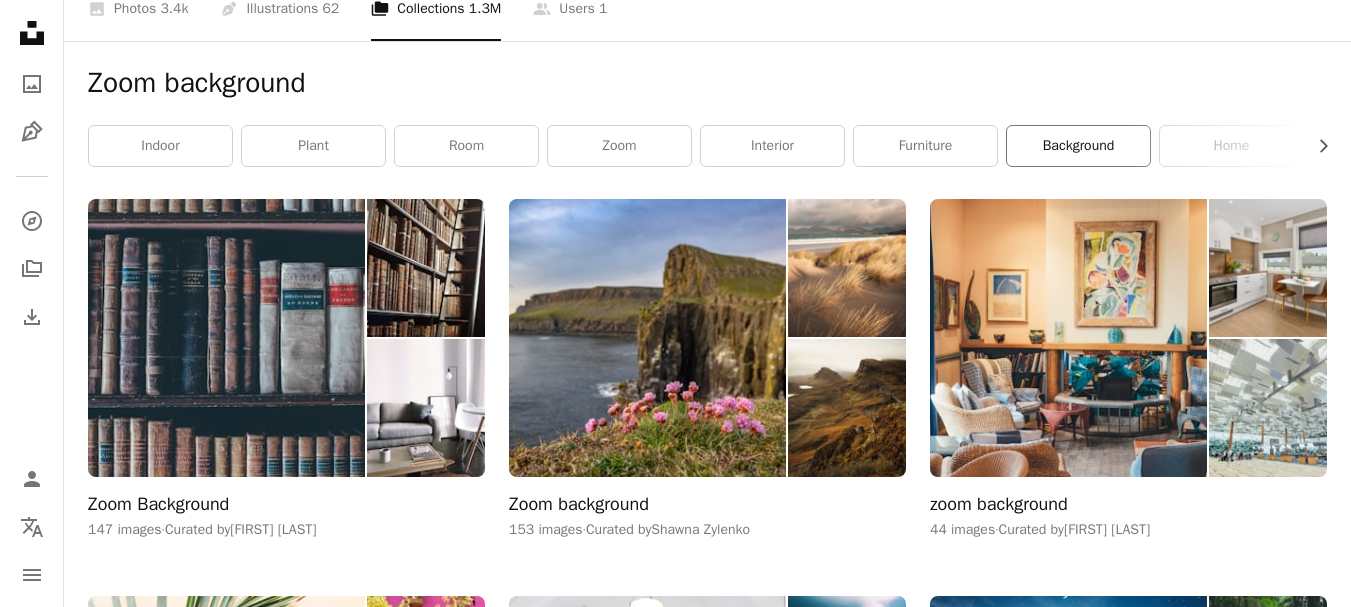 click on "background" at bounding box center (1078, 146) 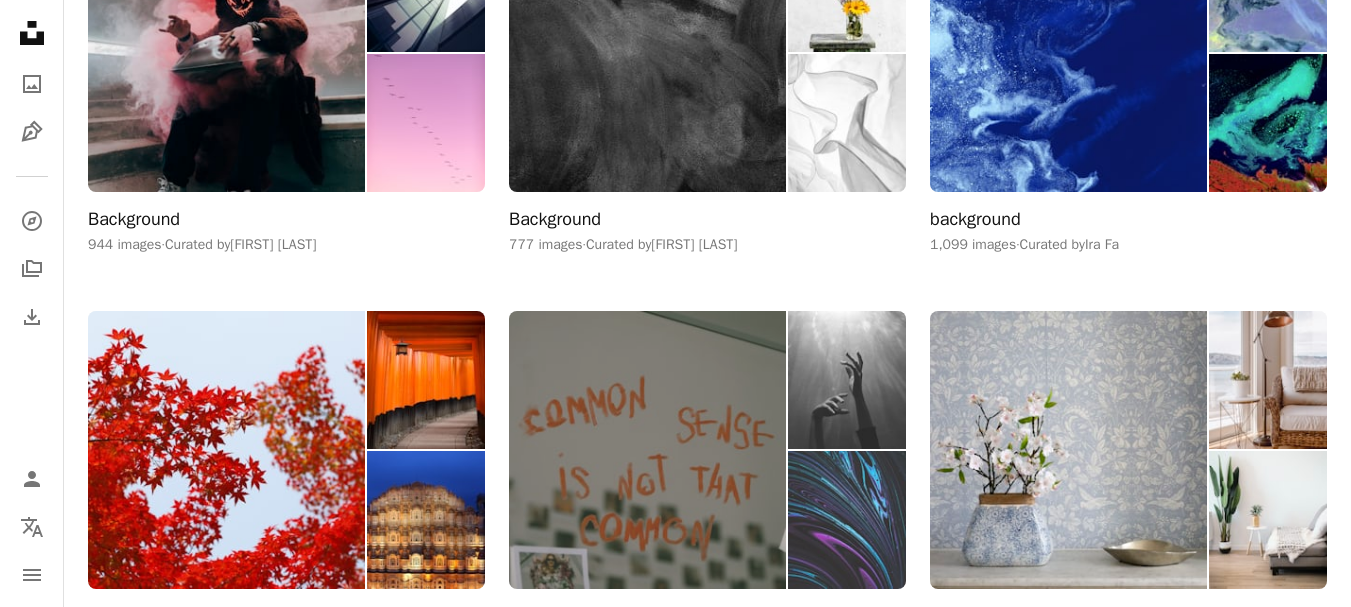 scroll, scrollTop: 1500, scrollLeft: 0, axis: vertical 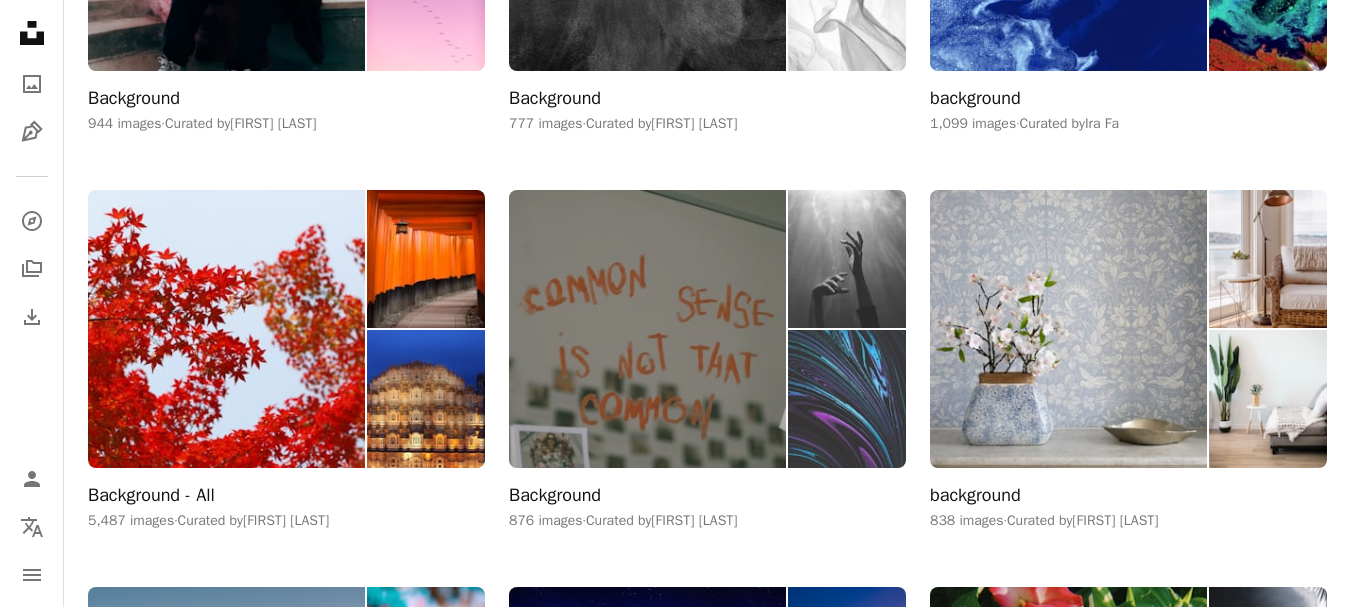 click at bounding box center (647, 329) 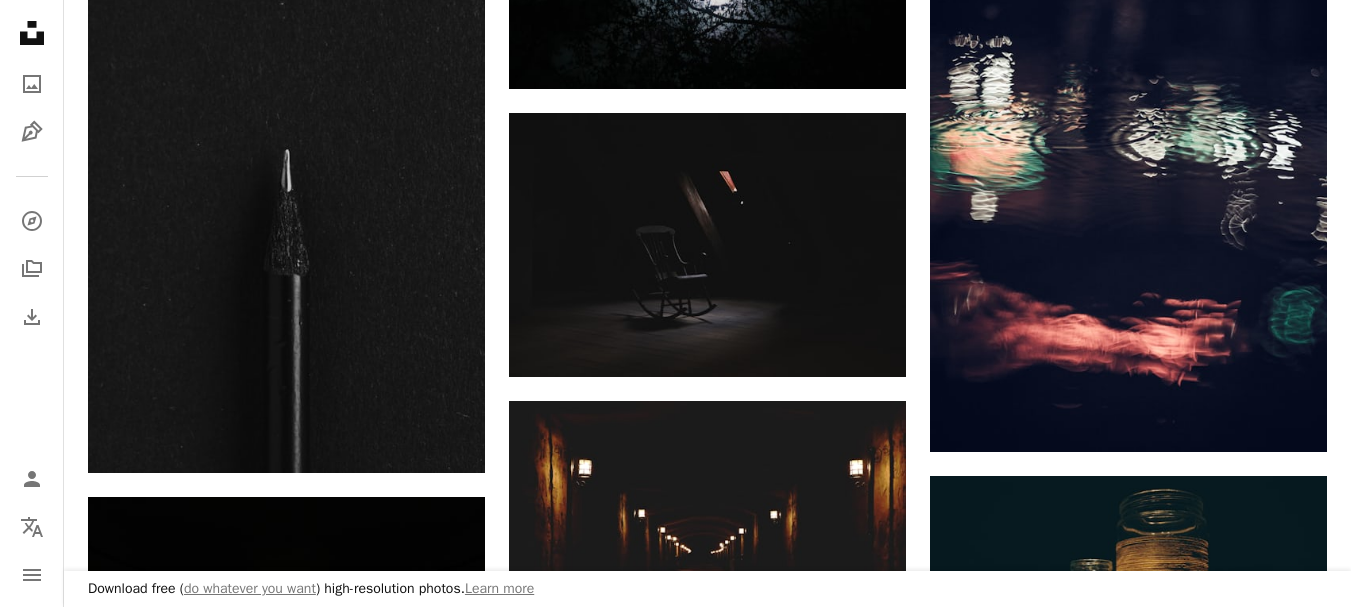 scroll, scrollTop: 1700, scrollLeft: 0, axis: vertical 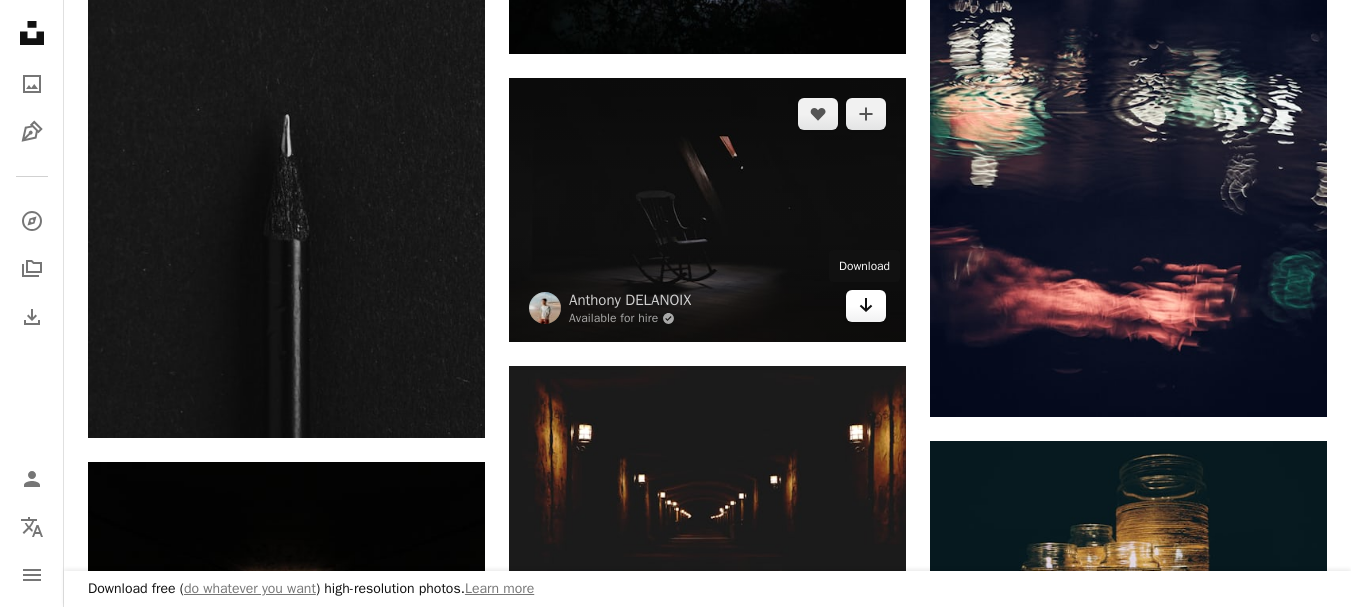 click on "Arrow pointing down" 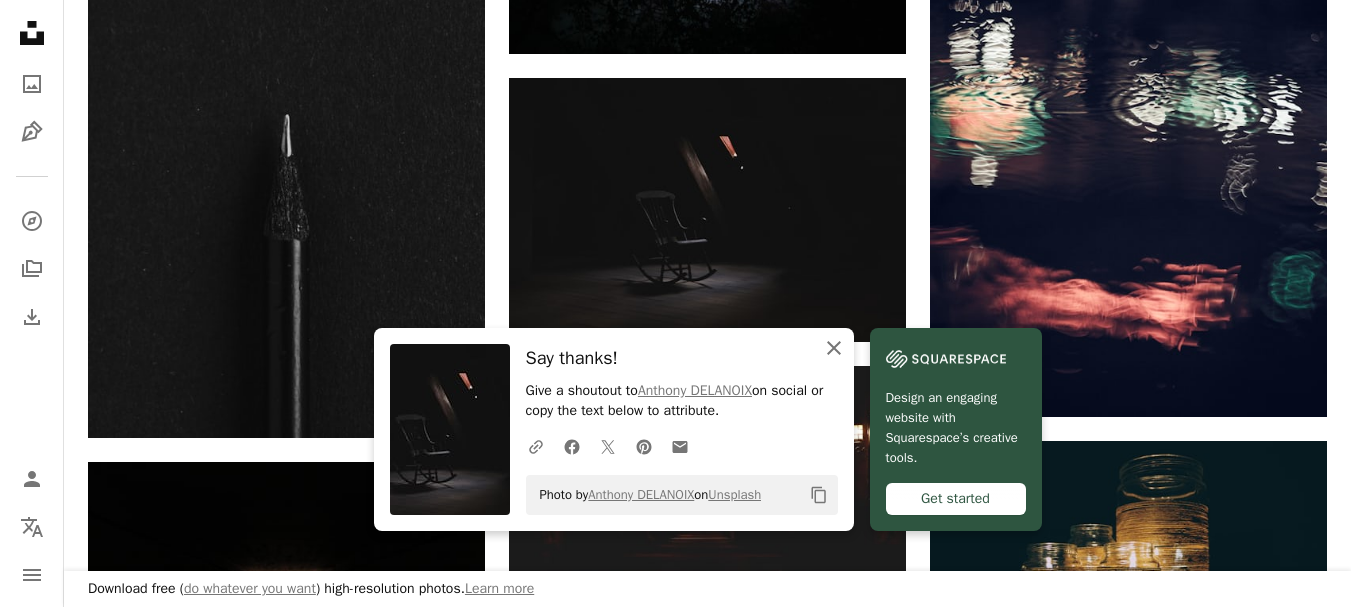 click on "An X shape" 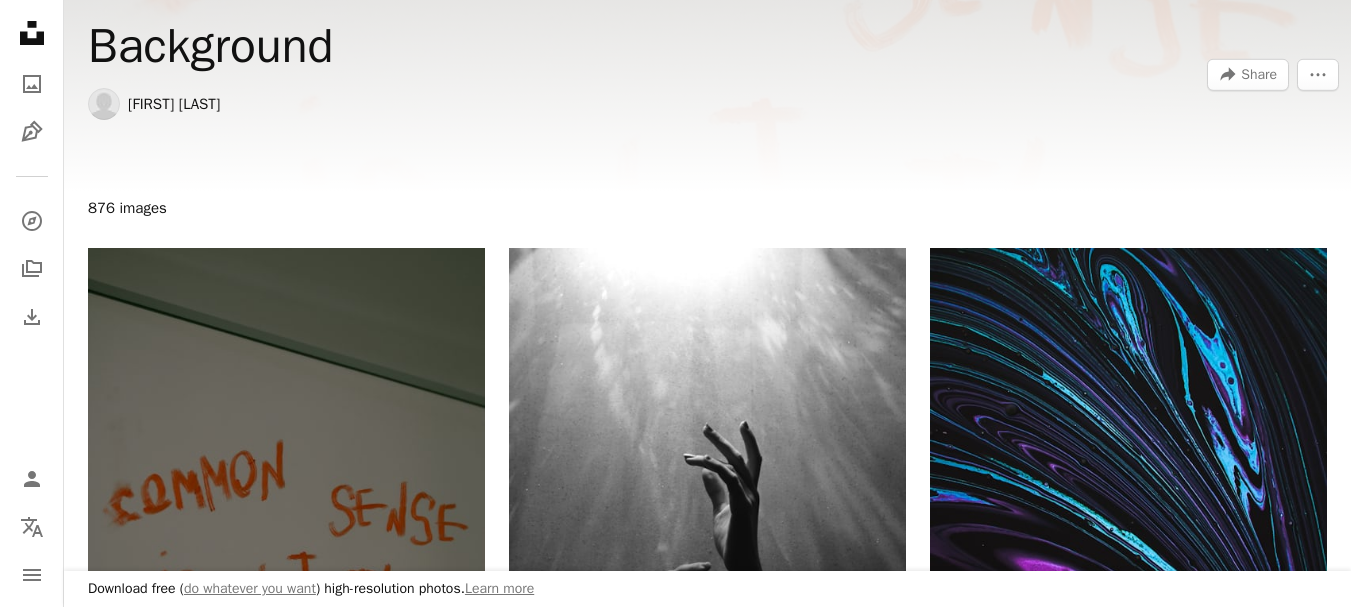 scroll, scrollTop: 0, scrollLeft: 0, axis: both 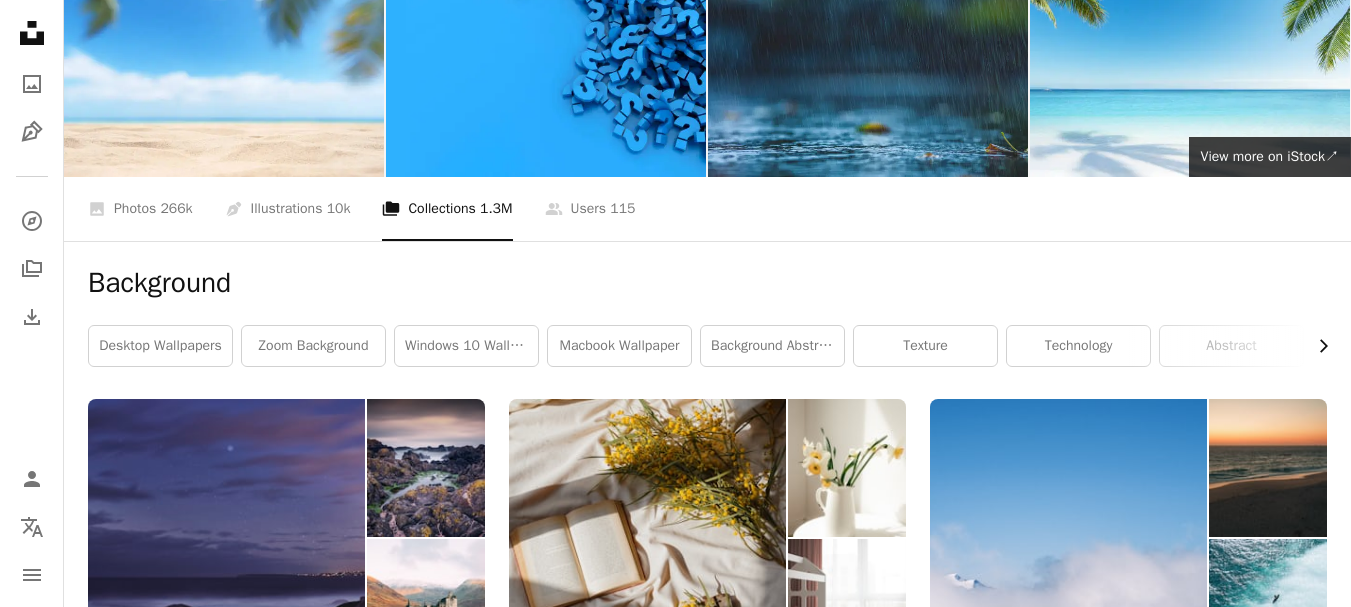 click on "Chevron right" 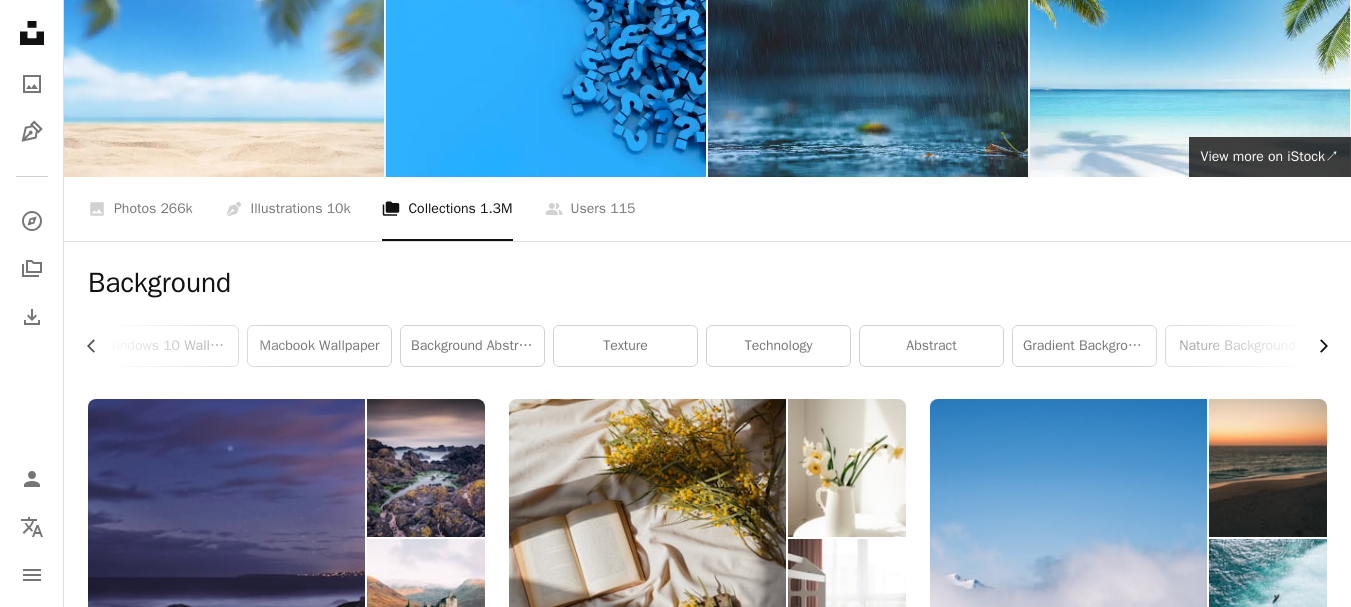 click on "Chevron right" 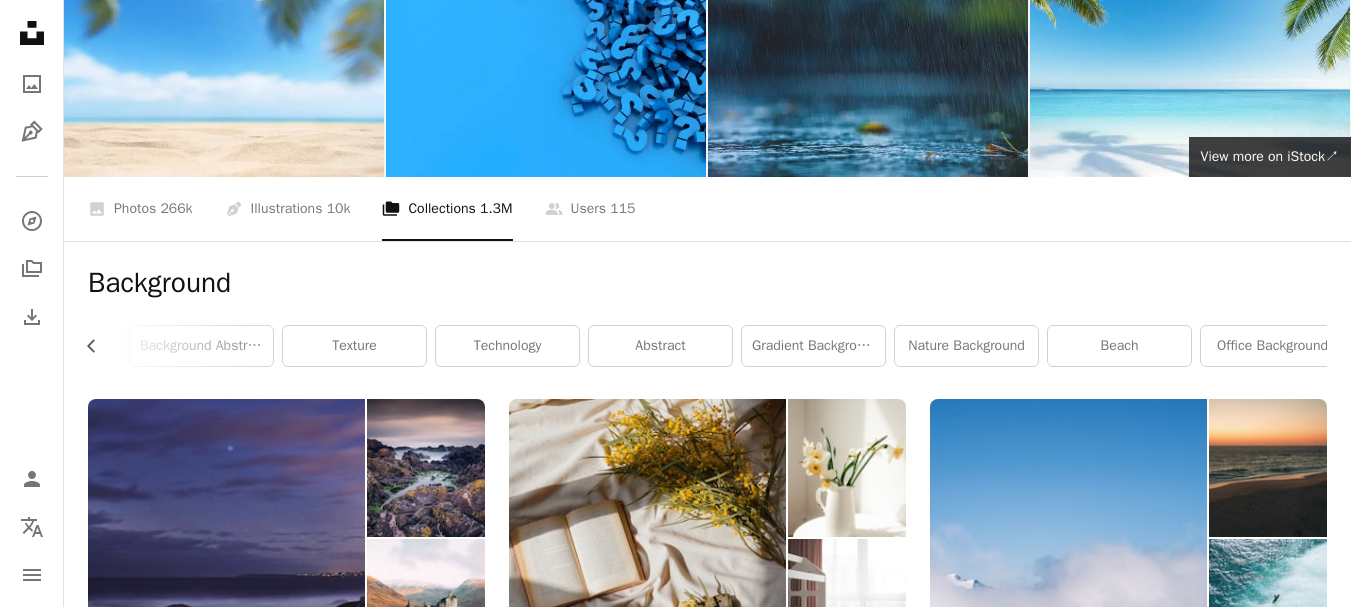 scroll, scrollTop: 0, scrollLeft: 589, axis: horizontal 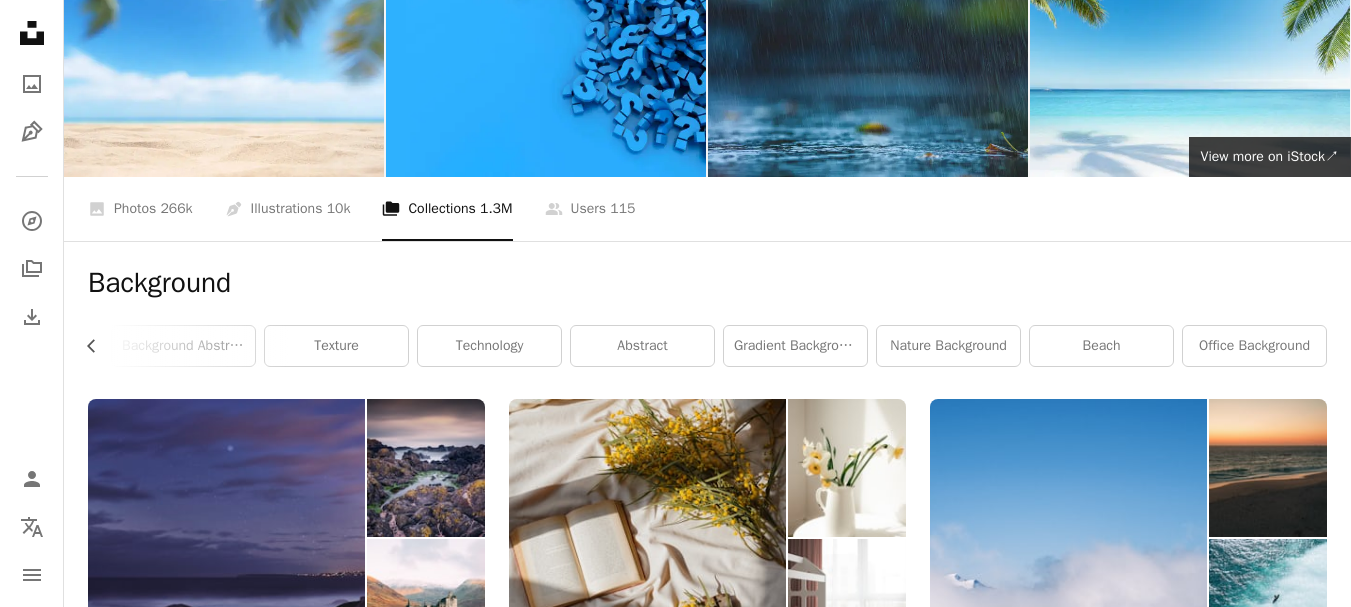 click on "Background Chevron left desktop wallpapers zoom background windows 10 wallpaper macbook wallpaper background abstract texture technology abstract gradient background nature background beach office background" at bounding box center [707, 320] 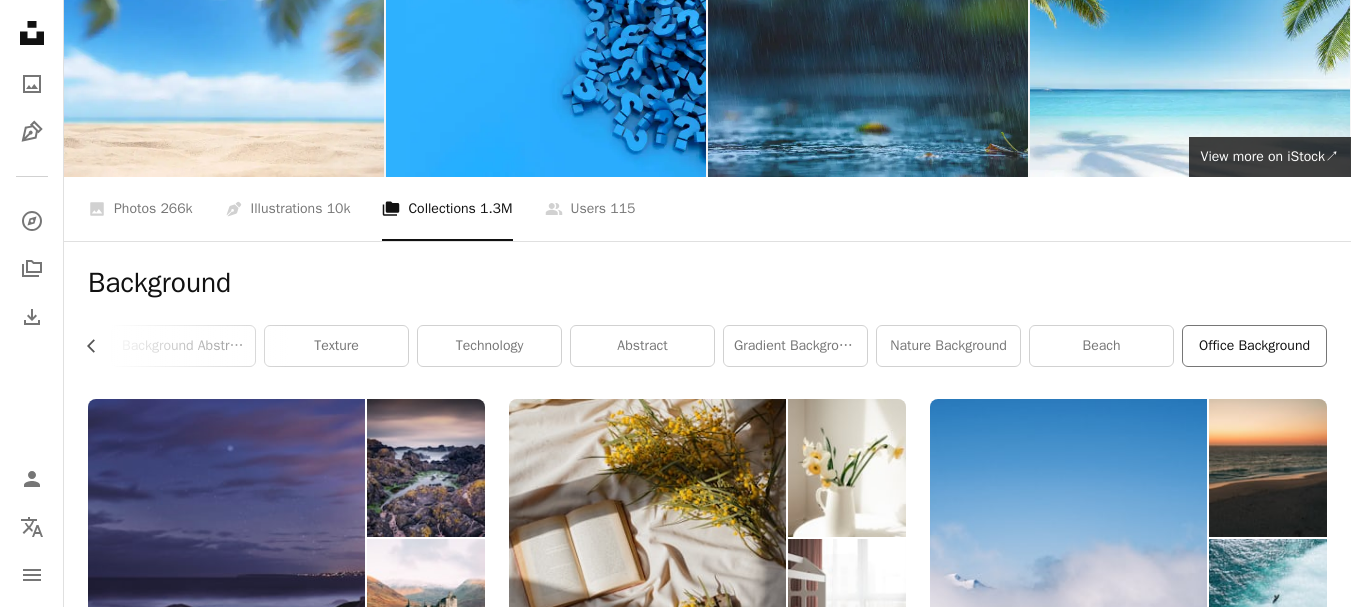 click on "office background" at bounding box center [1254, 346] 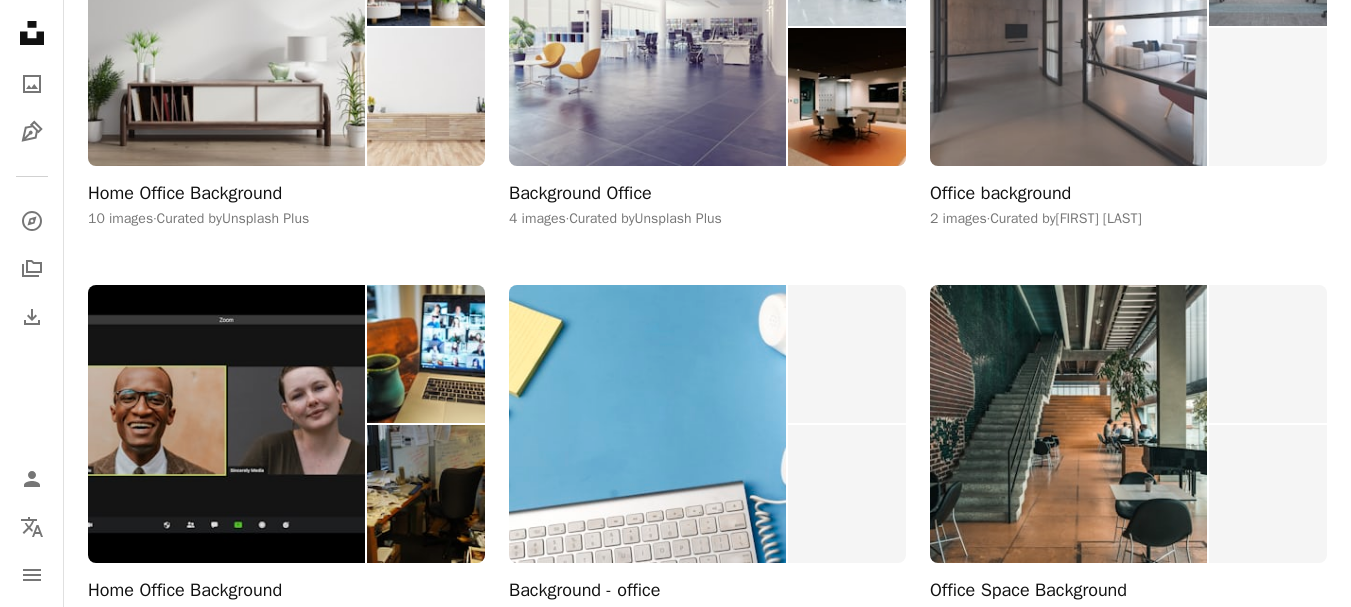 scroll, scrollTop: 5500, scrollLeft: 0, axis: vertical 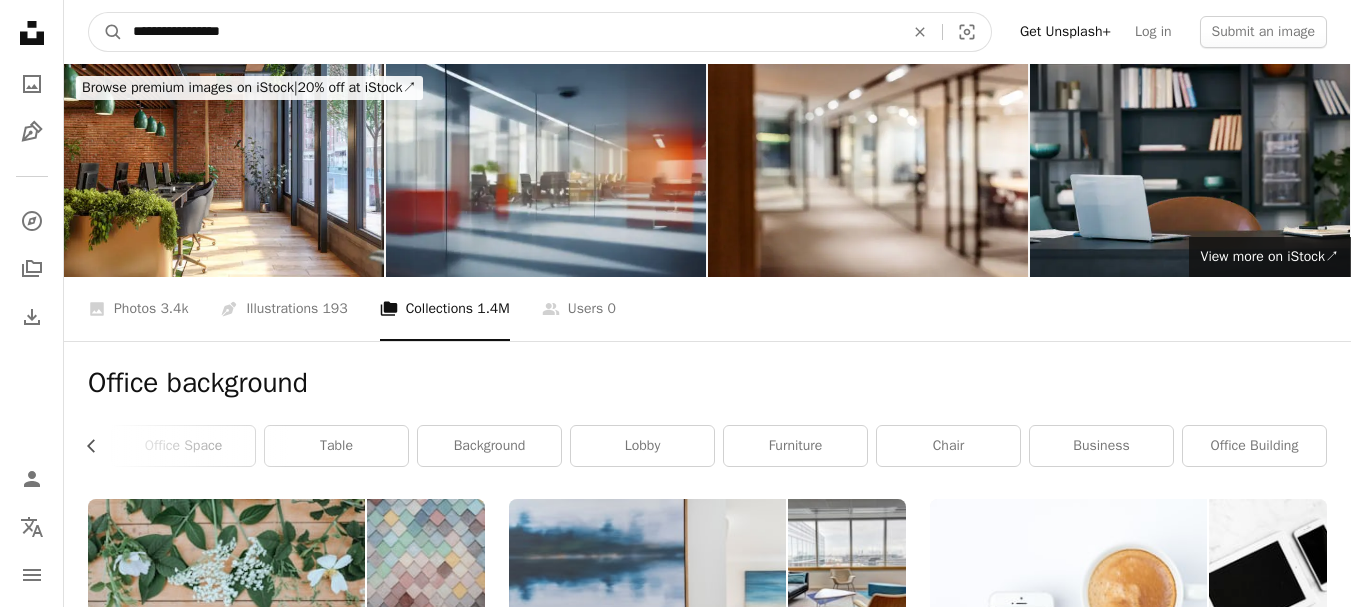 drag, startPoint x: 331, startPoint y: 31, endPoint x: 6, endPoint y: 31, distance: 325 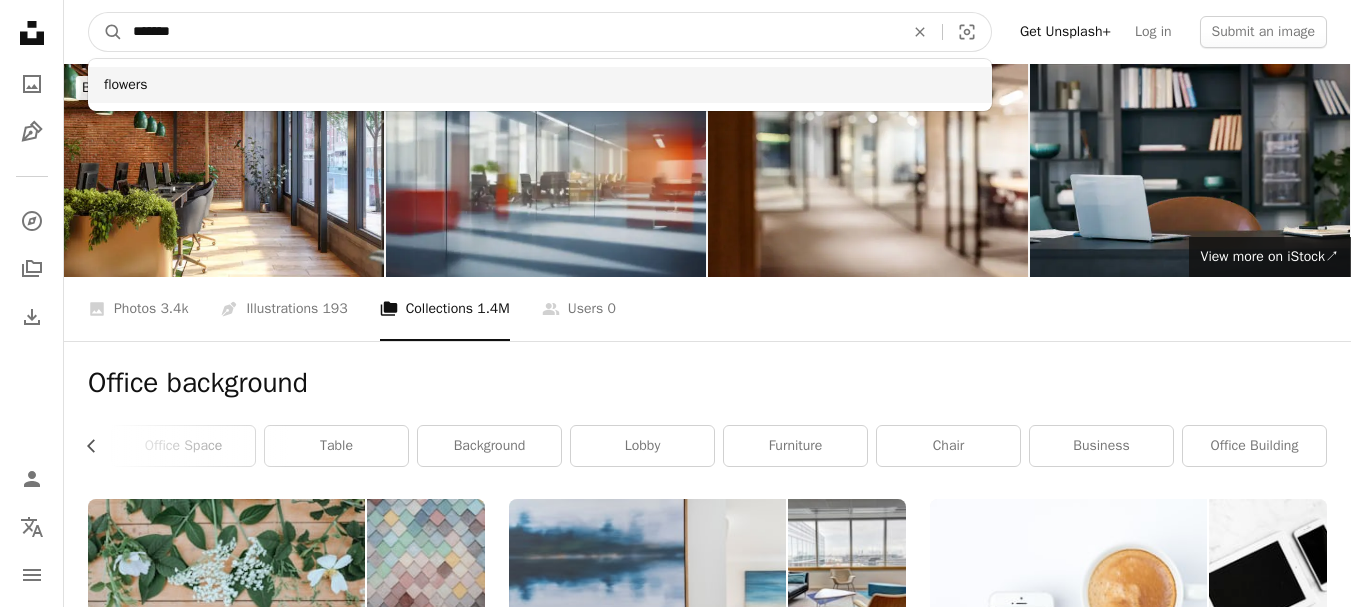 type on "*******" 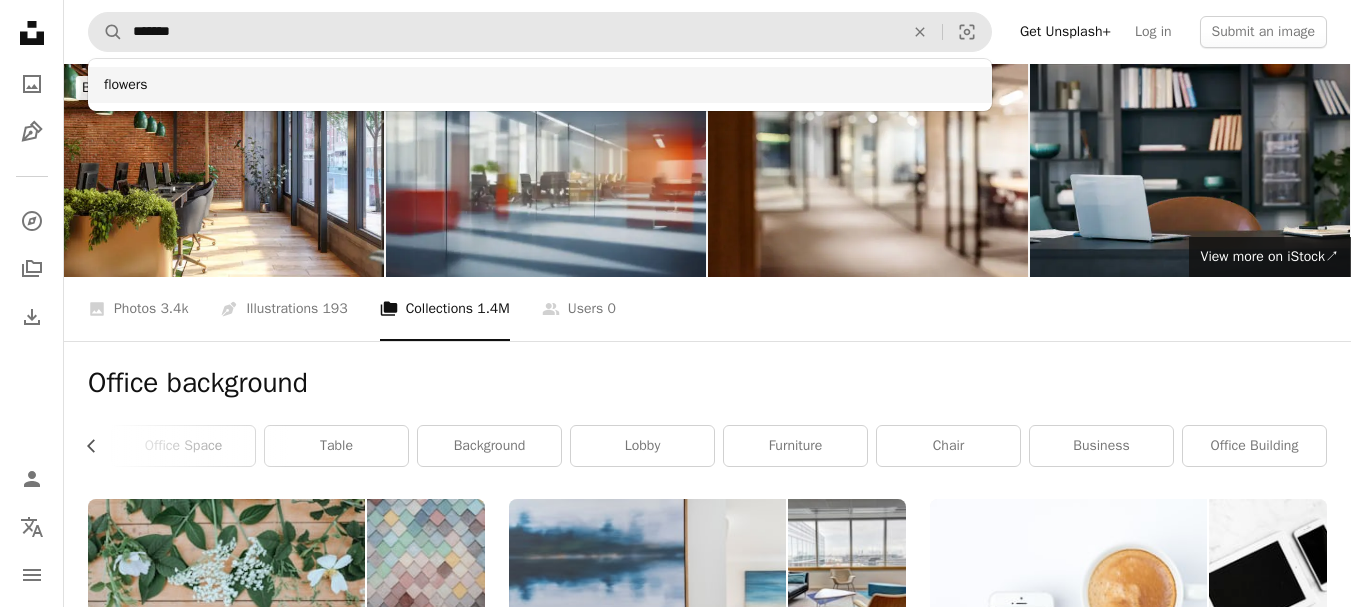 click on "flowers" at bounding box center [540, 85] 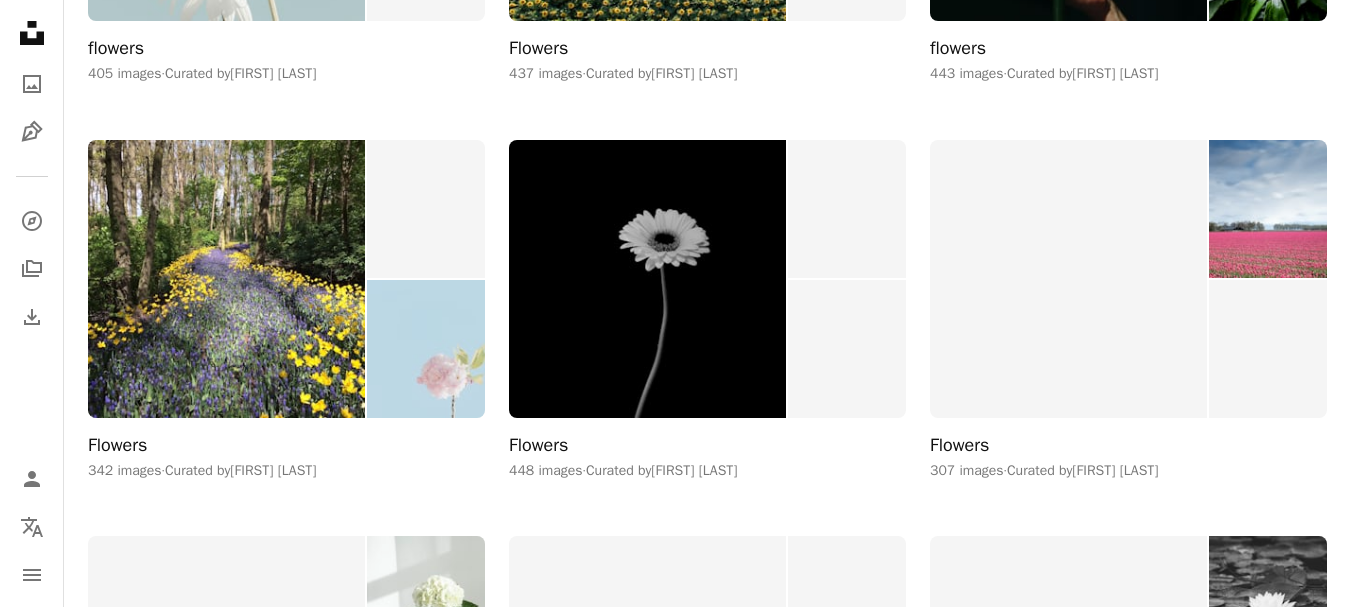 scroll, scrollTop: 8300, scrollLeft: 0, axis: vertical 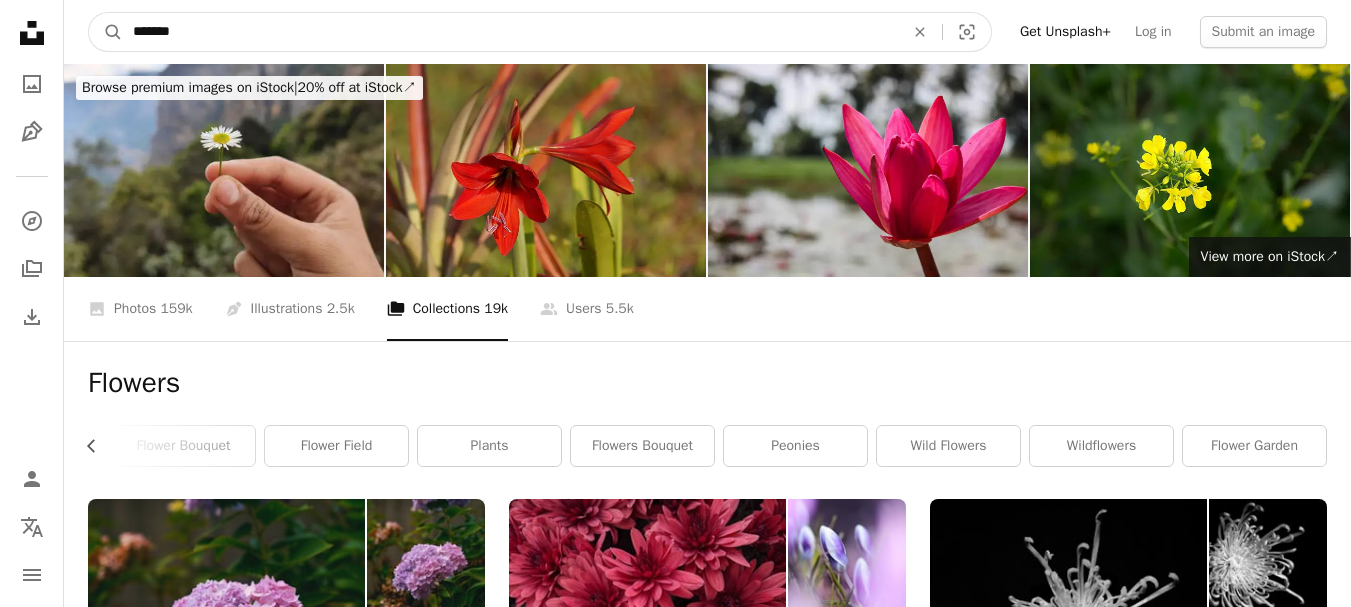 click on "*******" at bounding box center (510, 32) 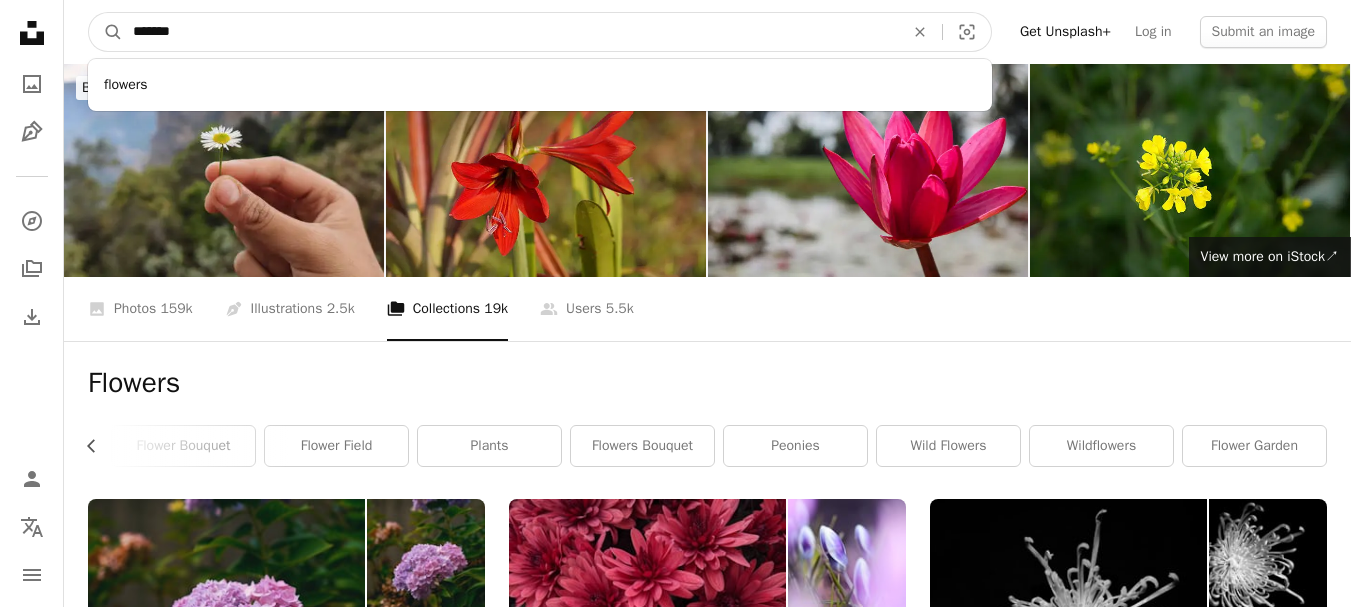 drag, startPoint x: 385, startPoint y: 16, endPoint x: 0, endPoint y: -1, distance: 385.37515 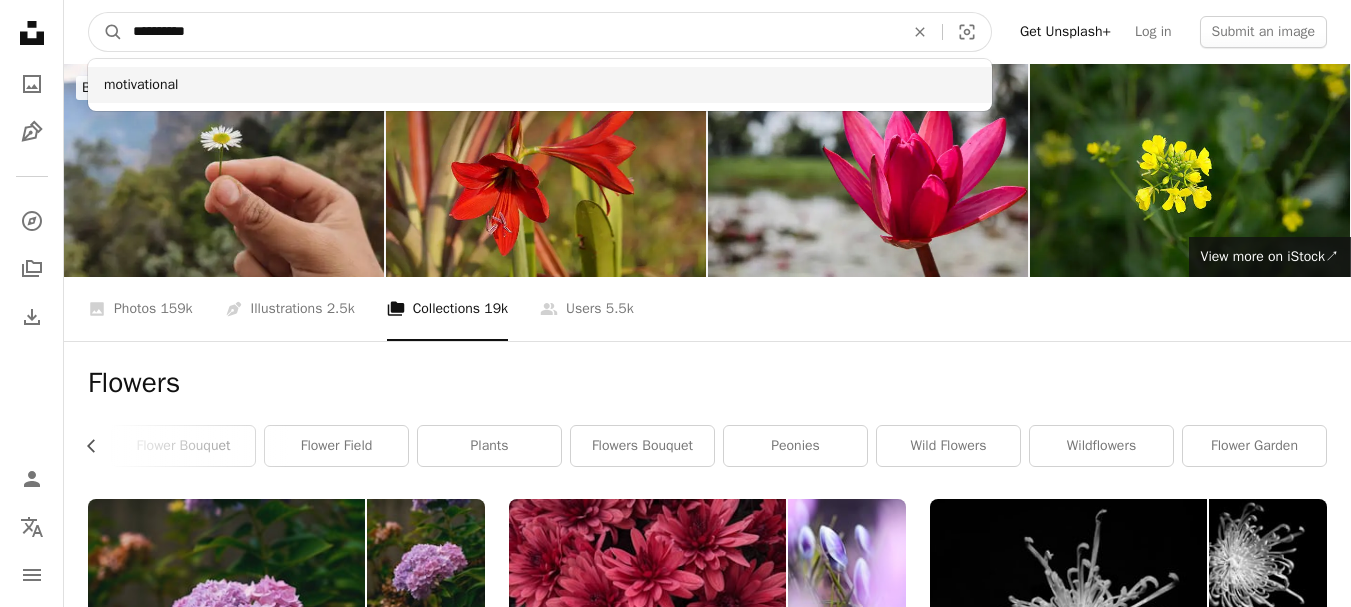 type on "**********" 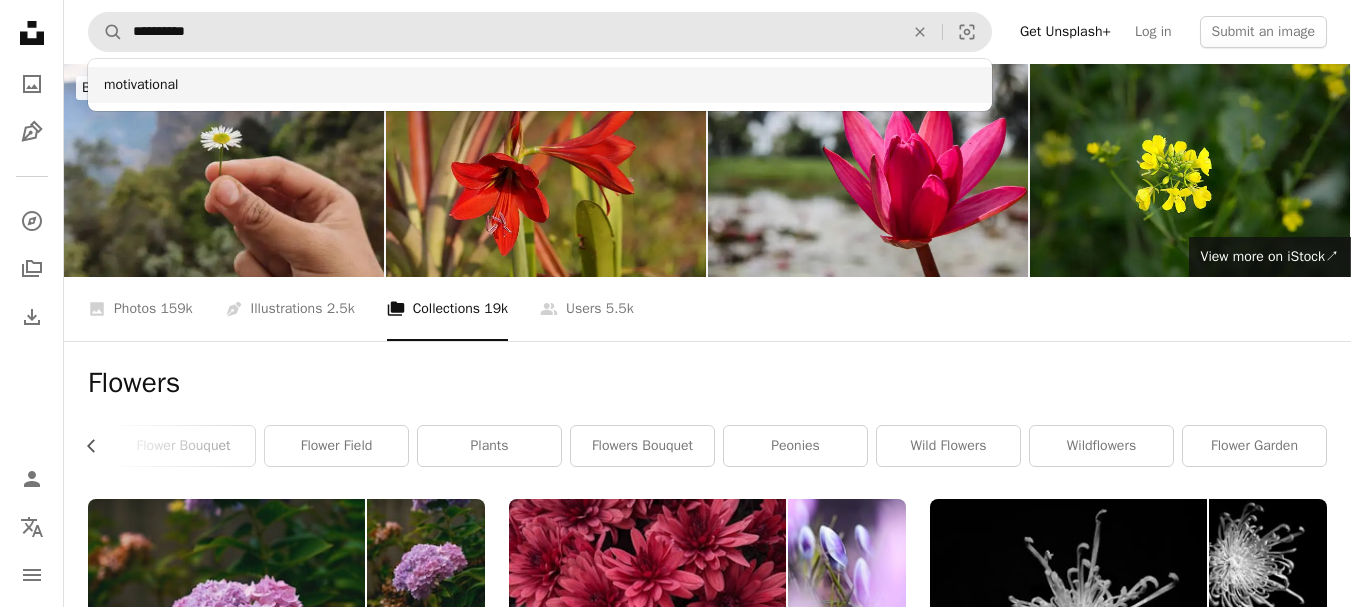click on "motivational" at bounding box center (540, 85) 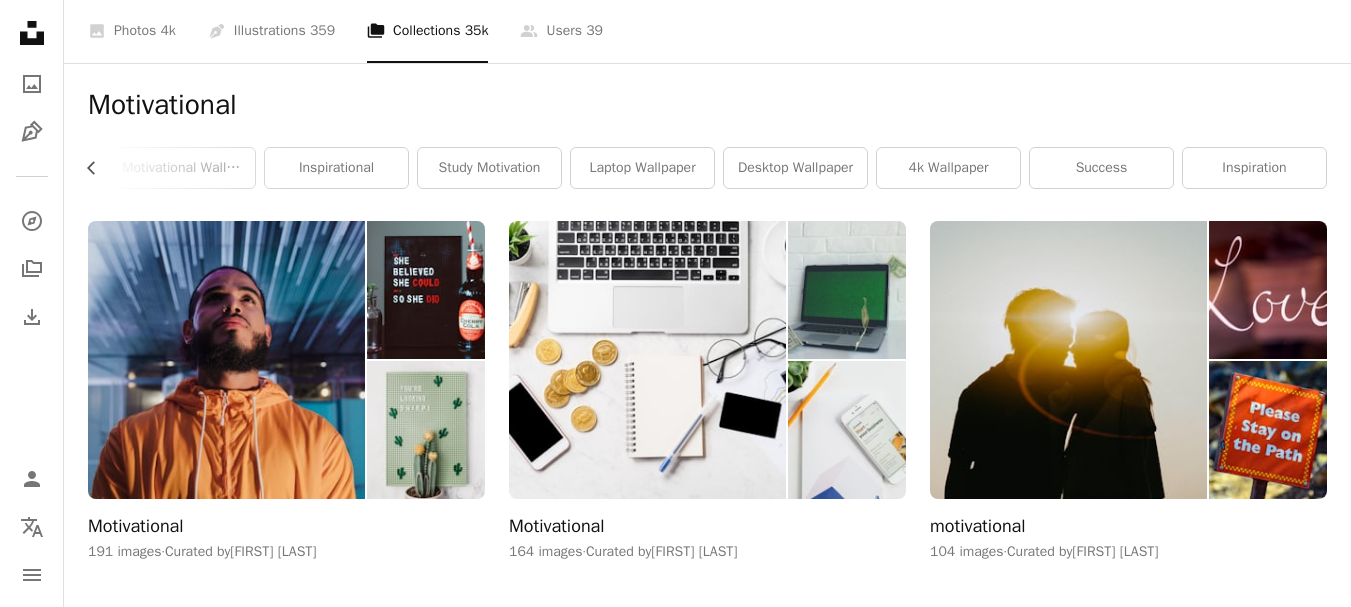 scroll, scrollTop: 300, scrollLeft: 0, axis: vertical 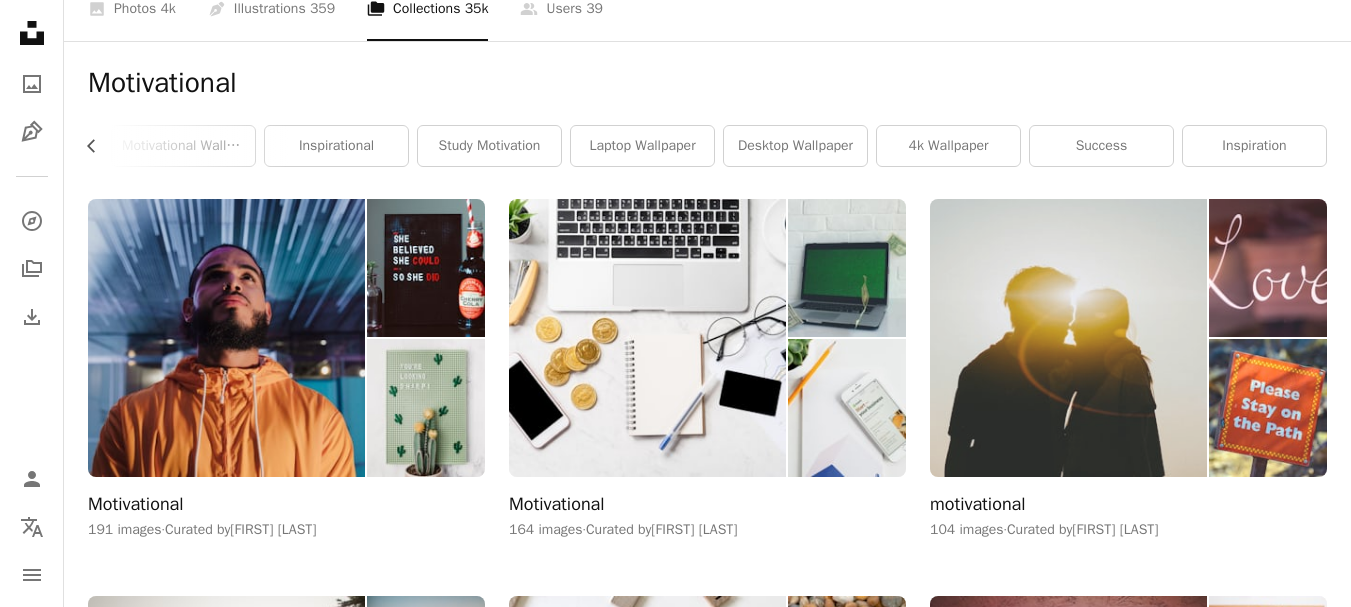 click at bounding box center [1268, 268] 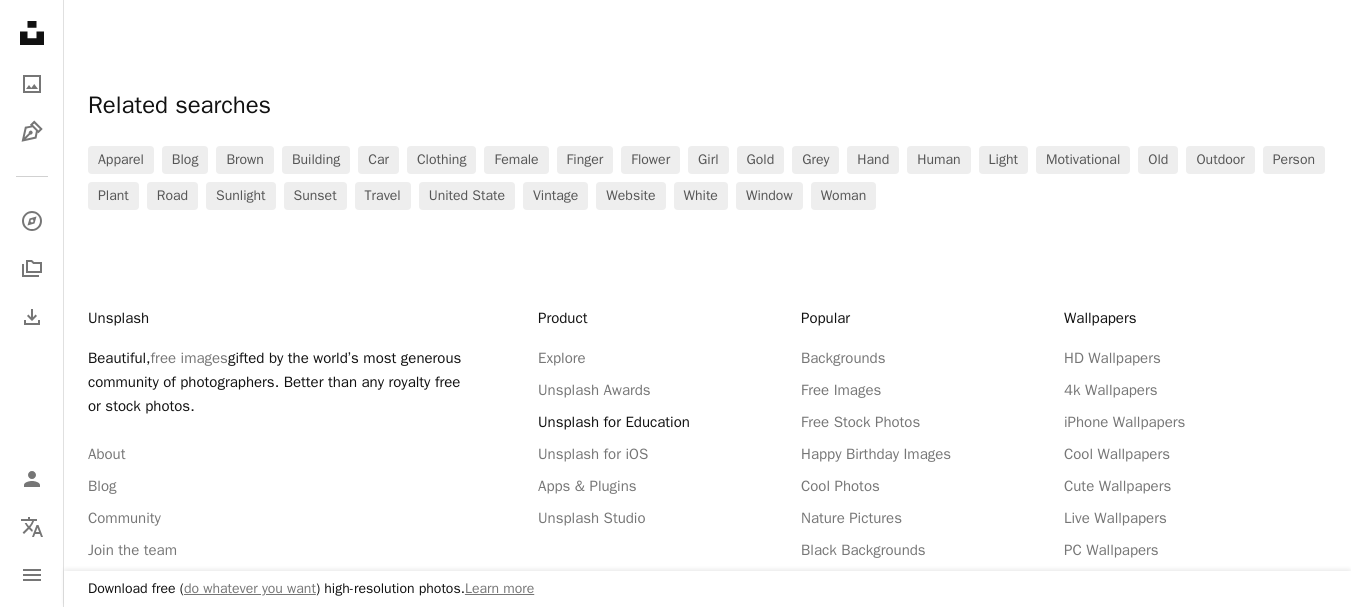 scroll, scrollTop: 2800, scrollLeft: 0, axis: vertical 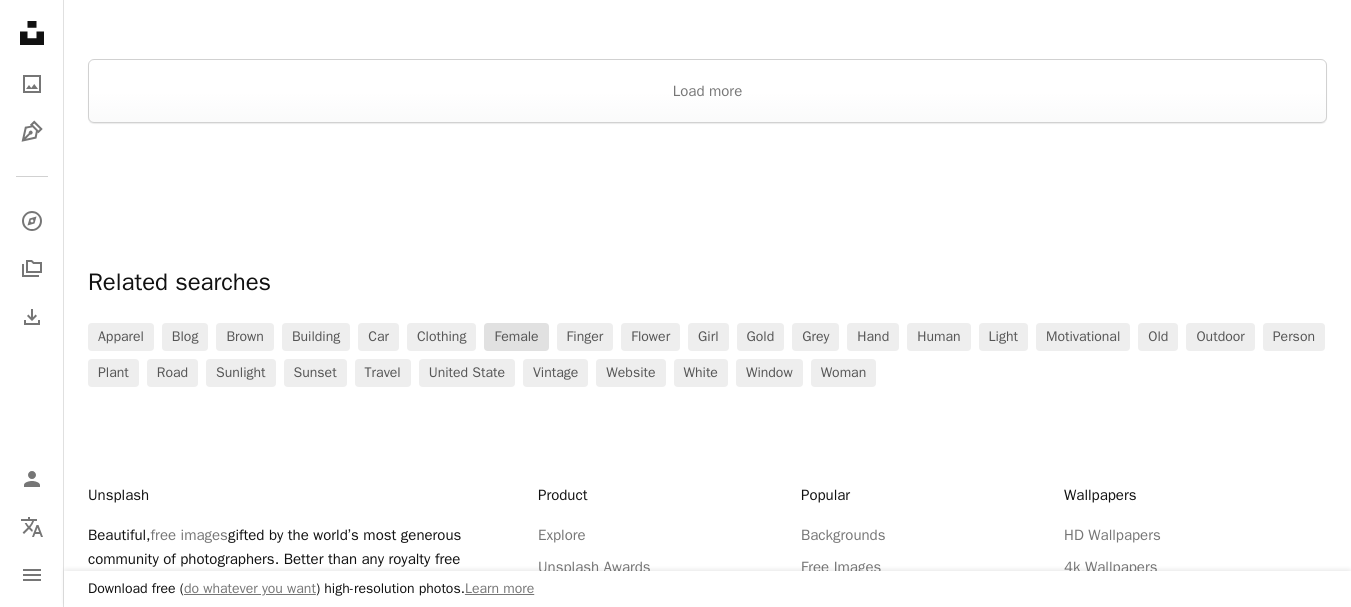 click on "female" at bounding box center (516, 337) 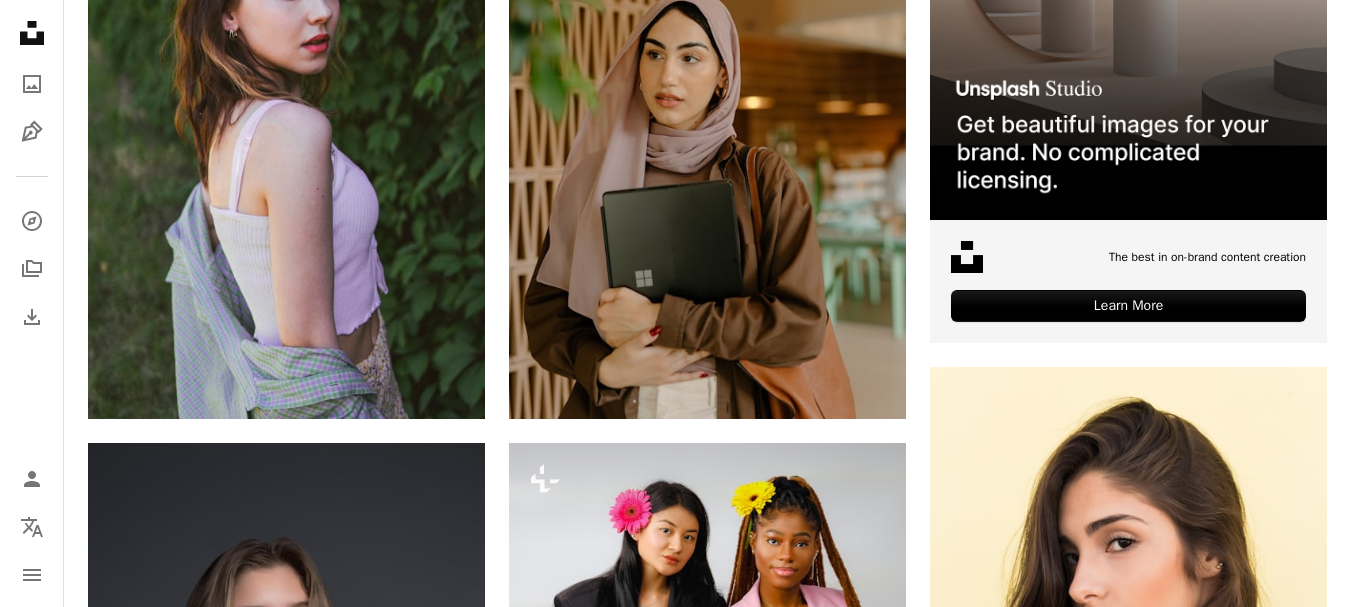 scroll, scrollTop: 300, scrollLeft: 0, axis: vertical 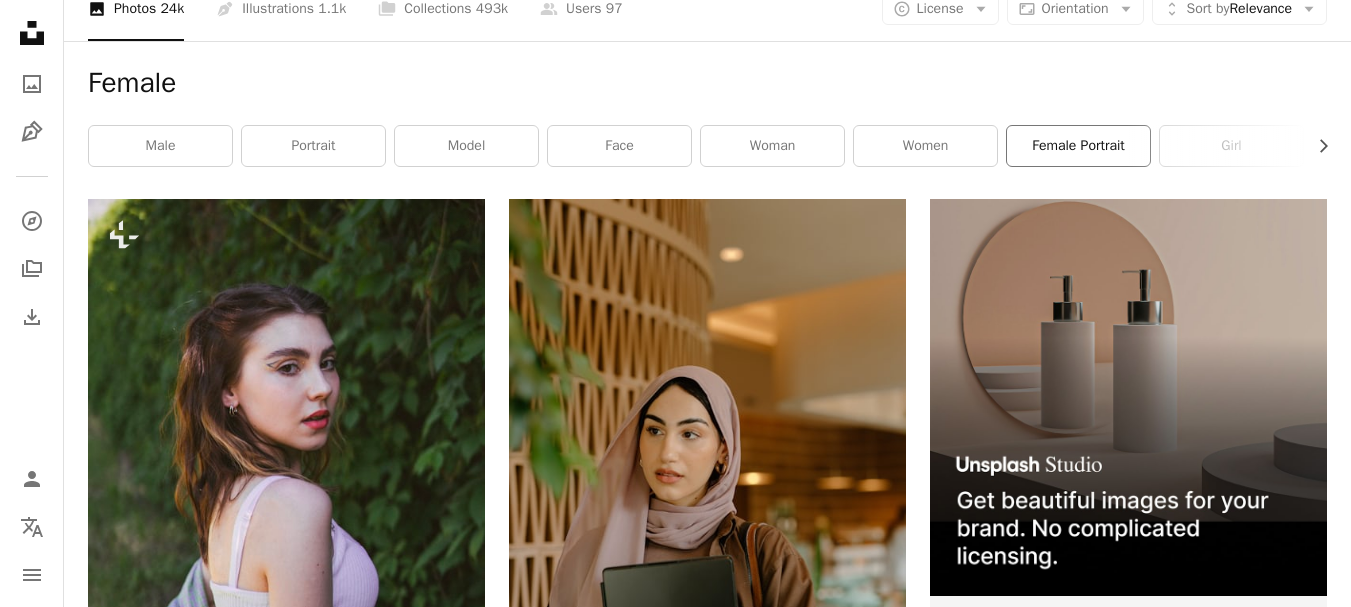 click on "female portrait" at bounding box center (1078, 146) 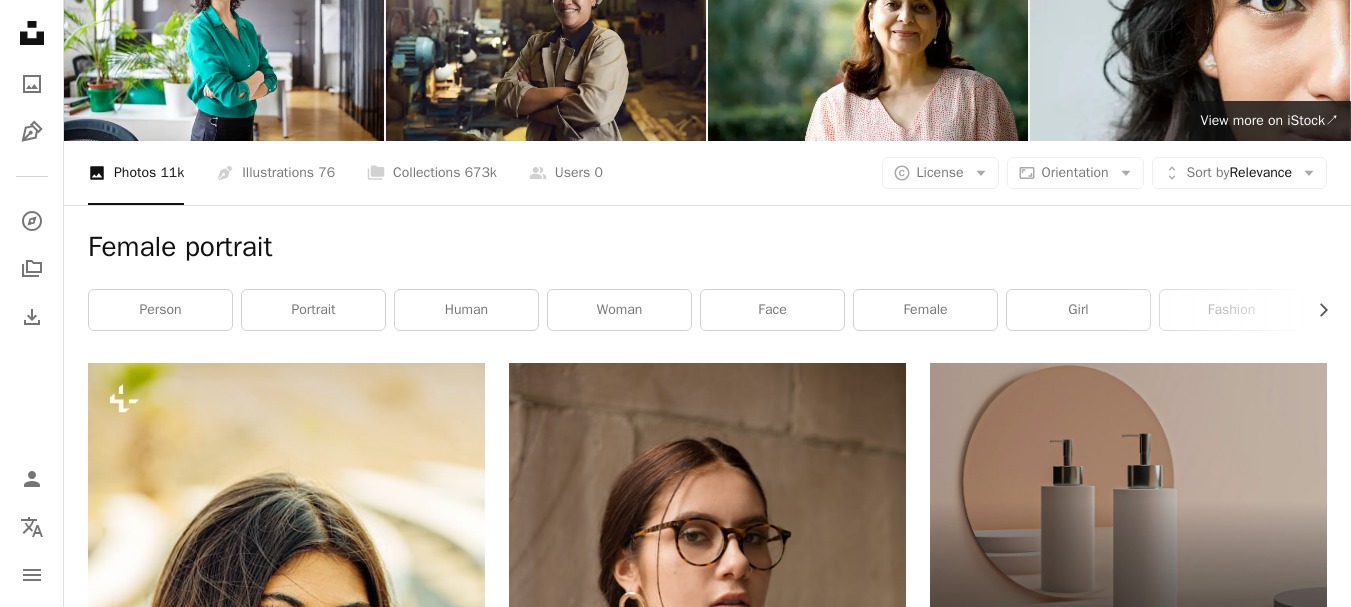 scroll, scrollTop: 100, scrollLeft: 0, axis: vertical 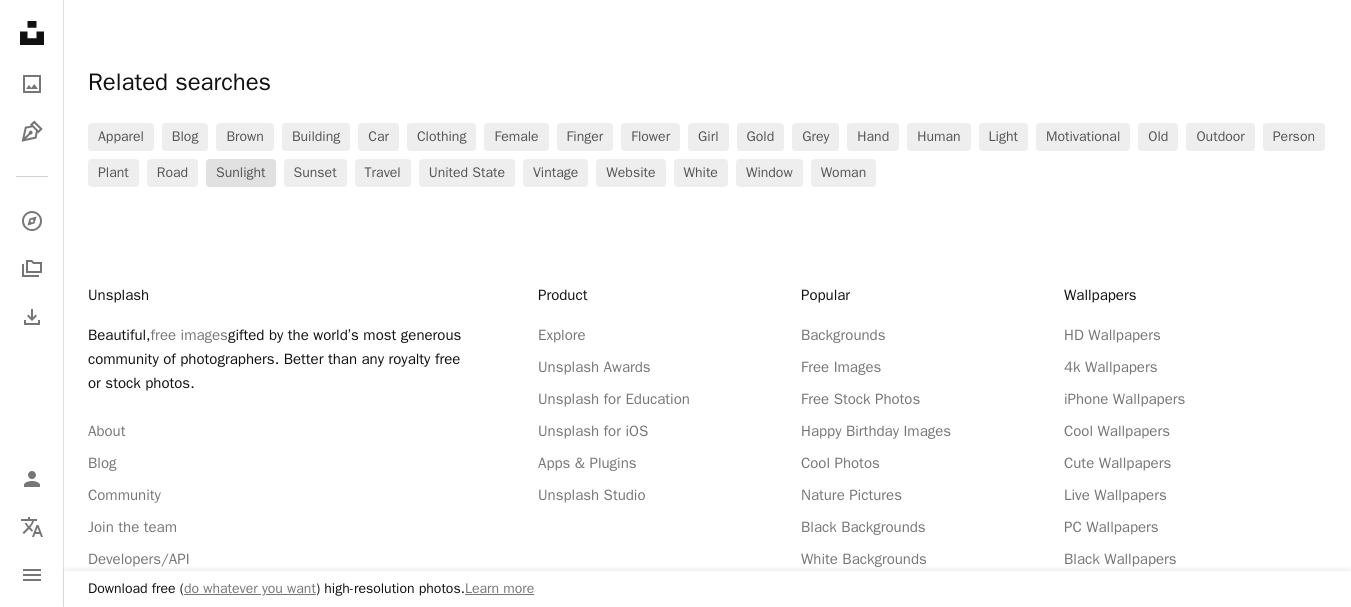click on "sunlight" at bounding box center (240, 173) 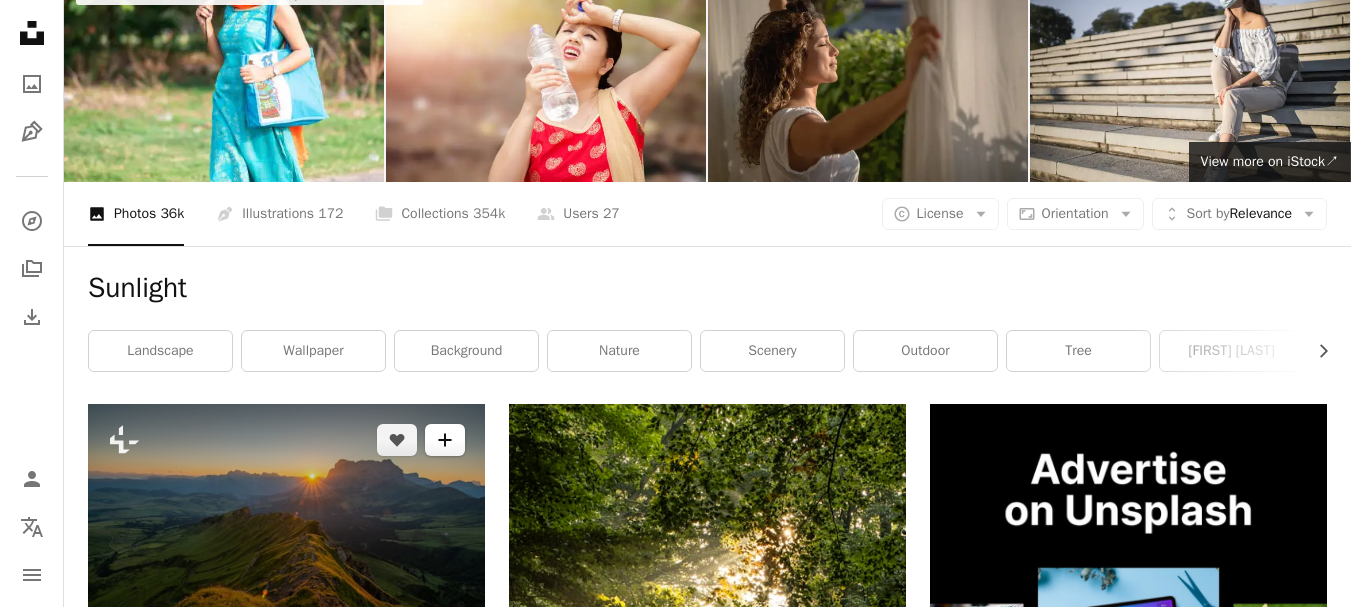 scroll, scrollTop: 300, scrollLeft: 0, axis: vertical 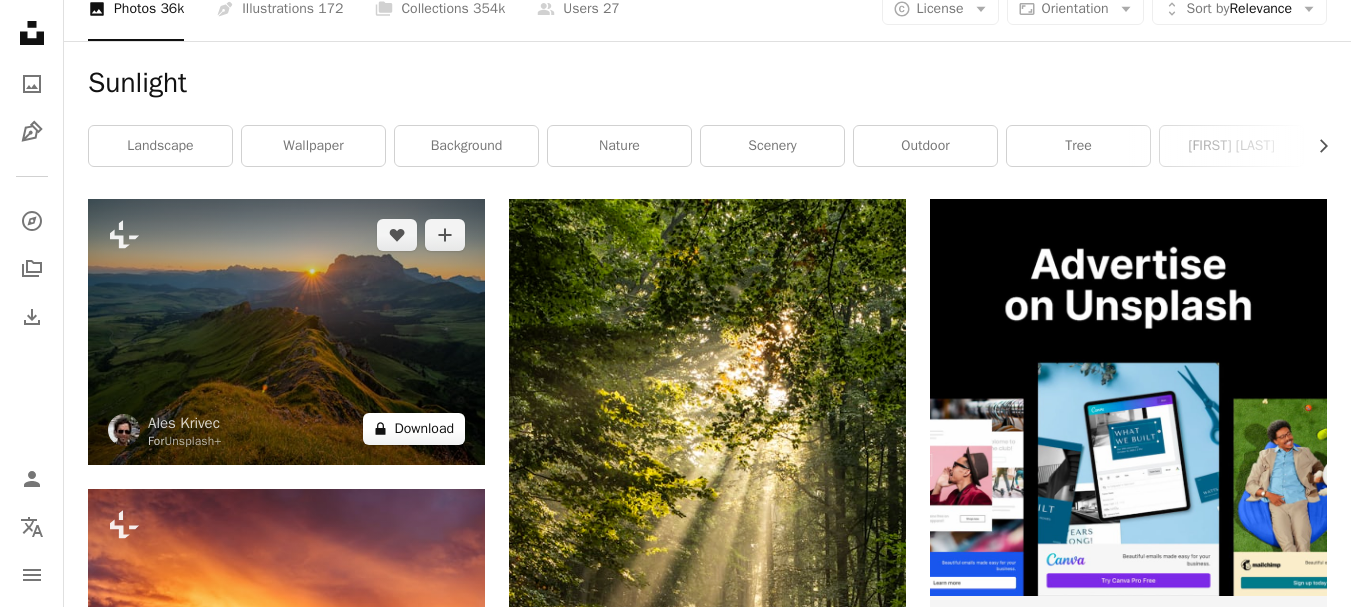 type 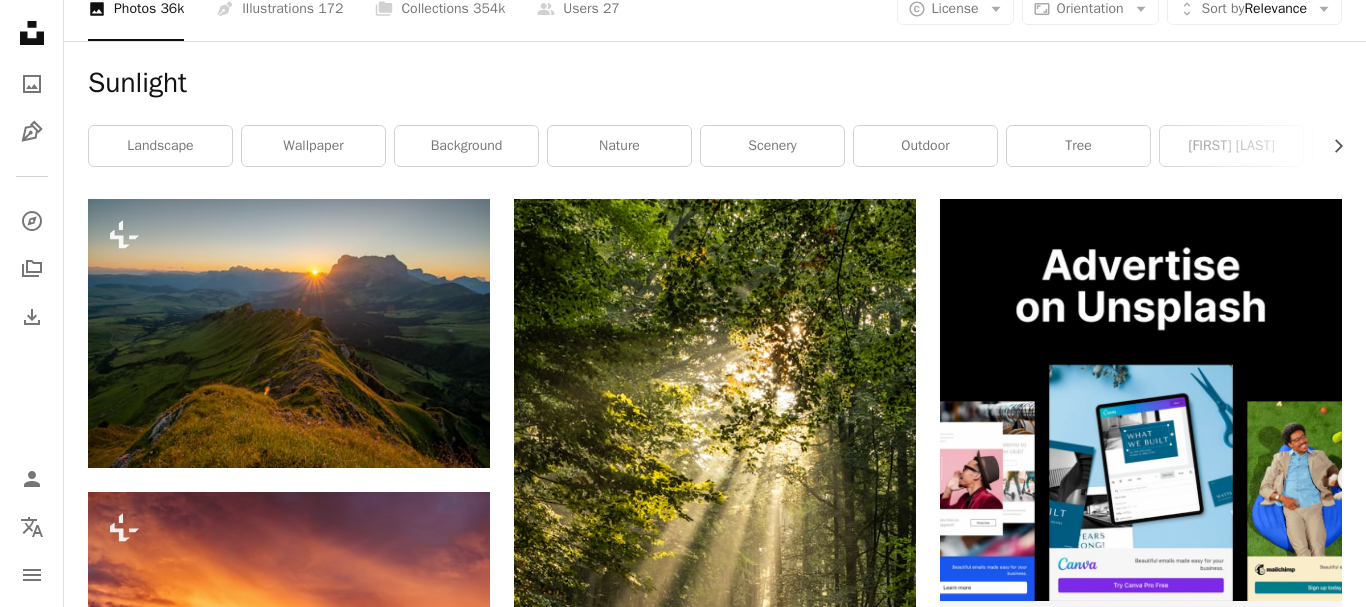 click at bounding box center [421, 4872] 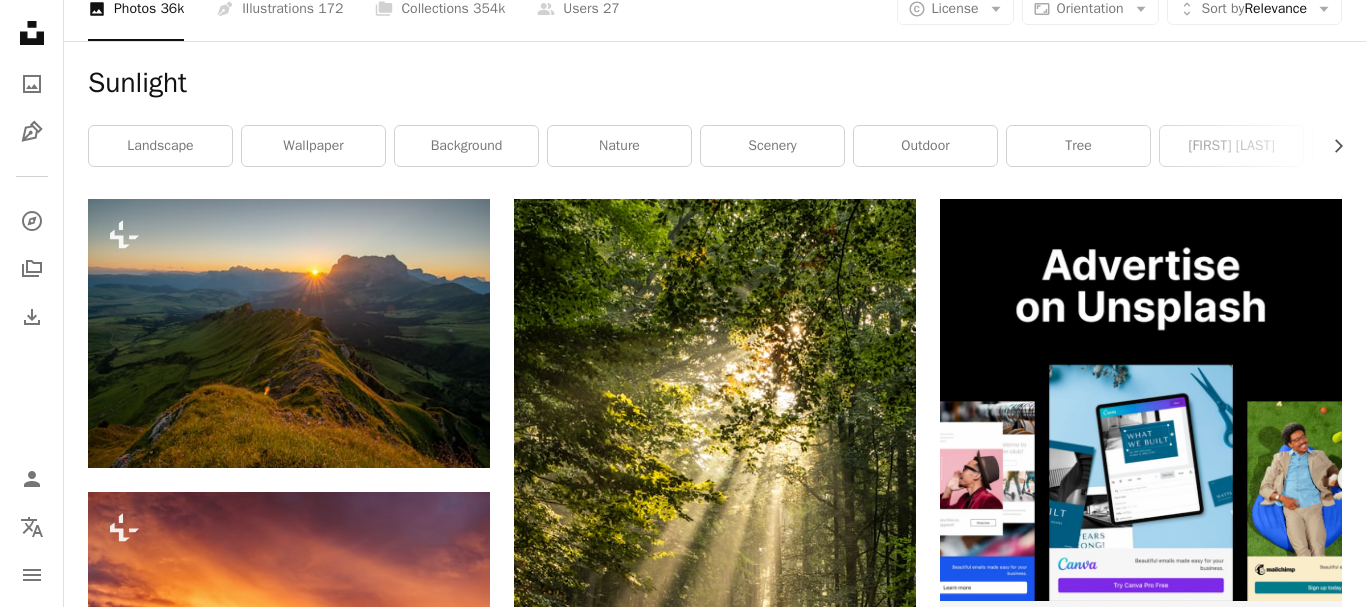 click on "An X shape Premium, ready to use images. Get unlimited access. A plus sign Members-only content added monthly A plus sign Unlimited royalty-free downloads A plus sign Illustrations  New A plus sign Enhanced legal protections yearly 66%  off monthly $12   $4 USD per month * Get  Unsplash+ * When paid annually, billed upfront  $48 Taxes where applicable. Renews automatically. Cancel anytime." at bounding box center (683, 4823) 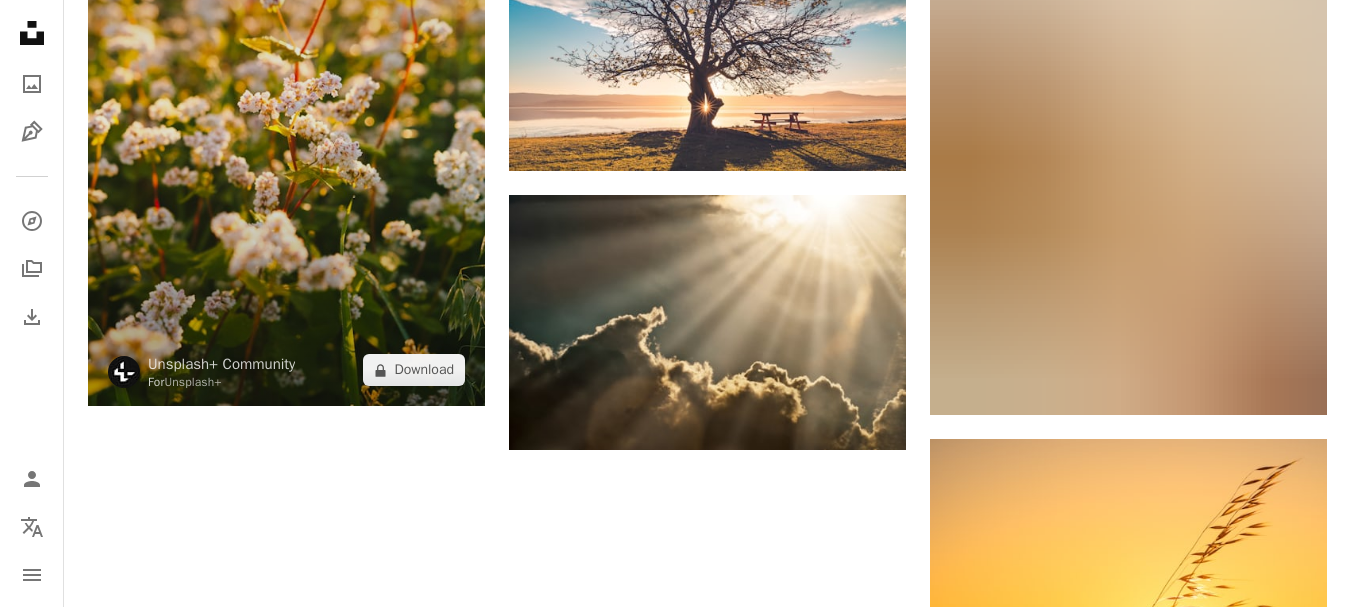 scroll, scrollTop: 2500, scrollLeft: 0, axis: vertical 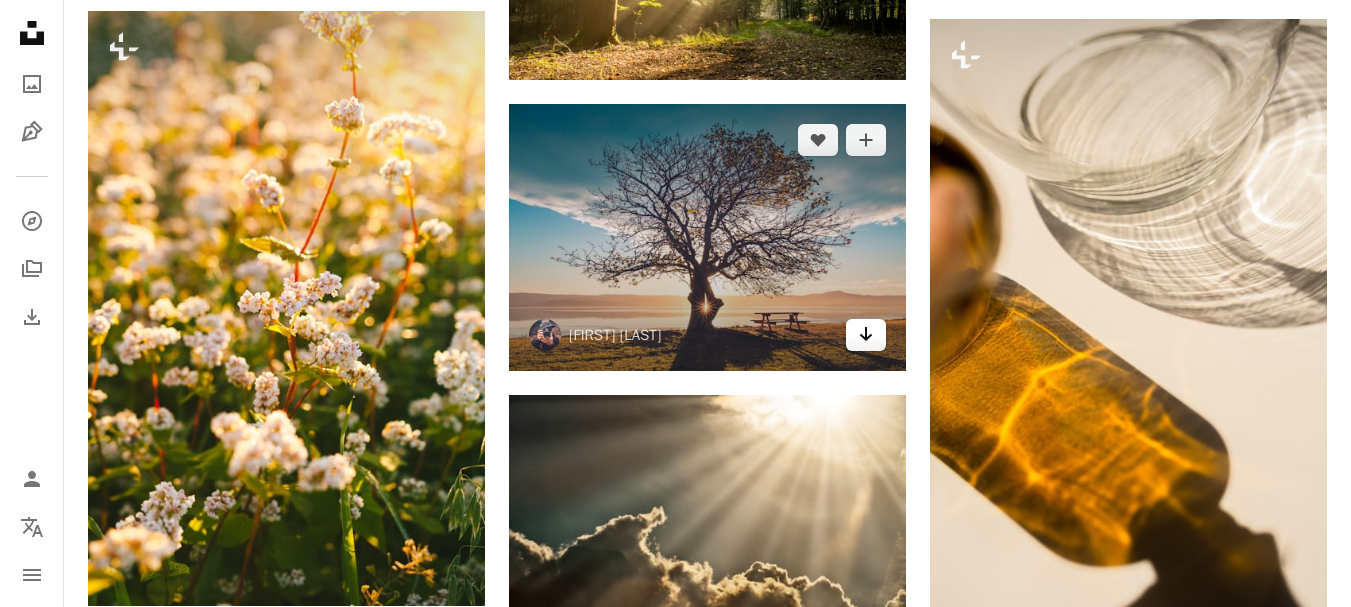 click on "Arrow pointing down" 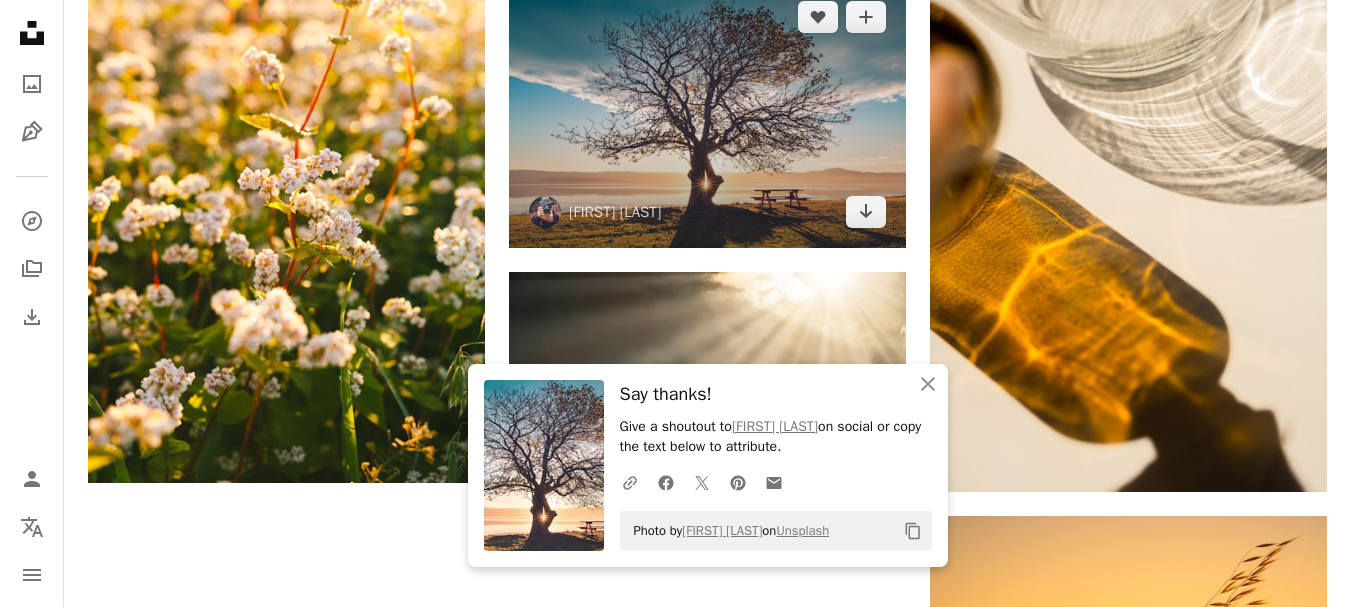 scroll, scrollTop: 2800, scrollLeft: 0, axis: vertical 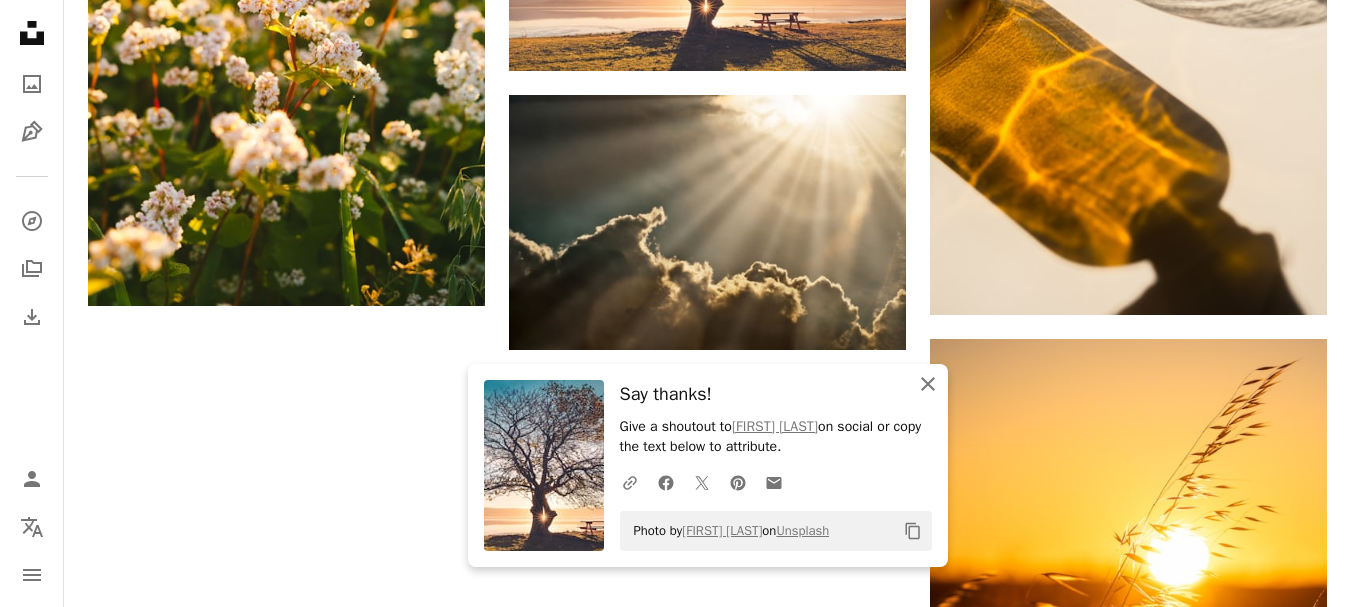 type 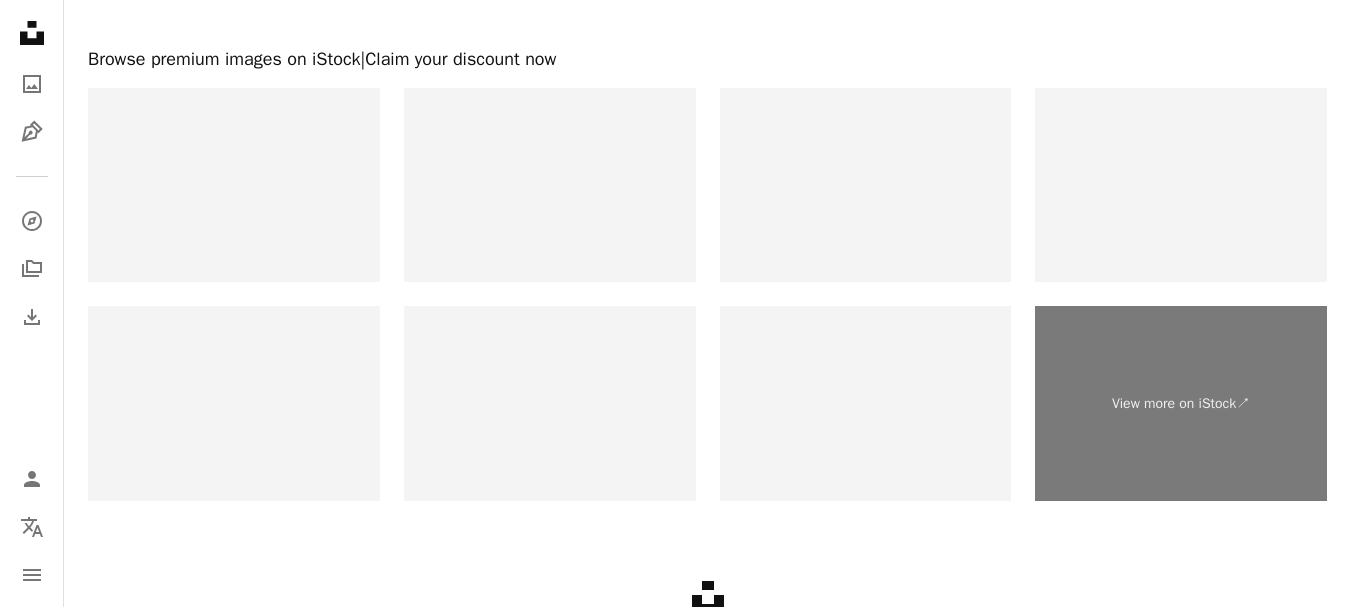 scroll, scrollTop: 3900, scrollLeft: 0, axis: vertical 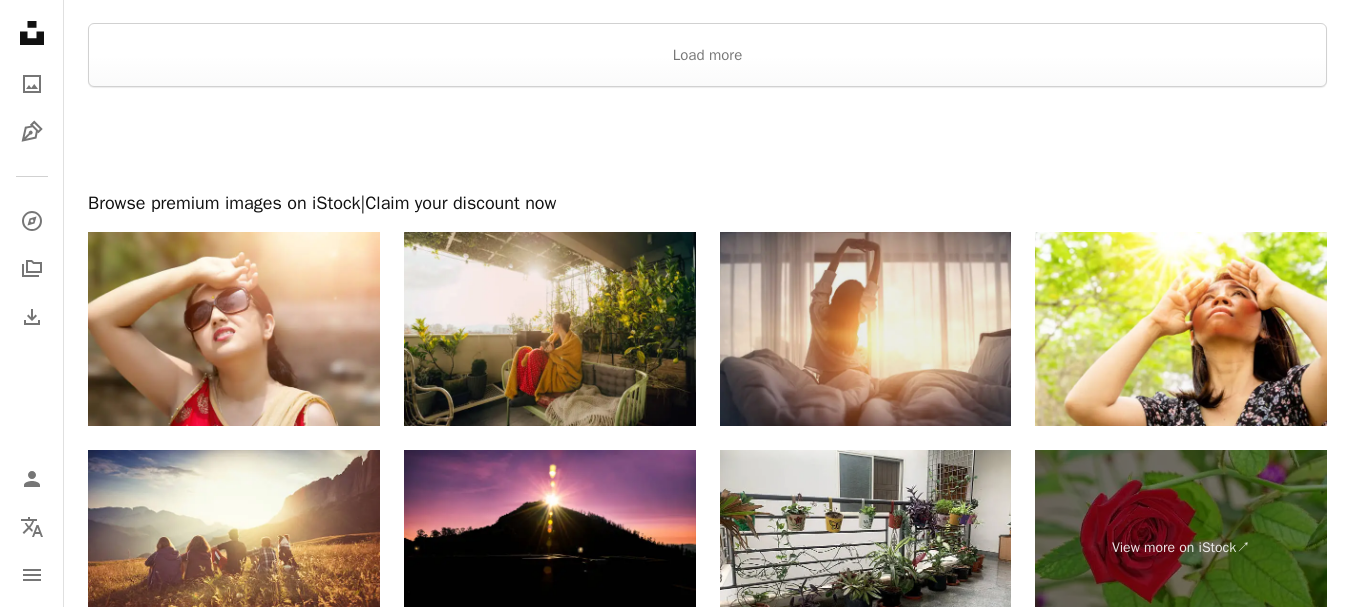 click at bounding box center [866, 329] 